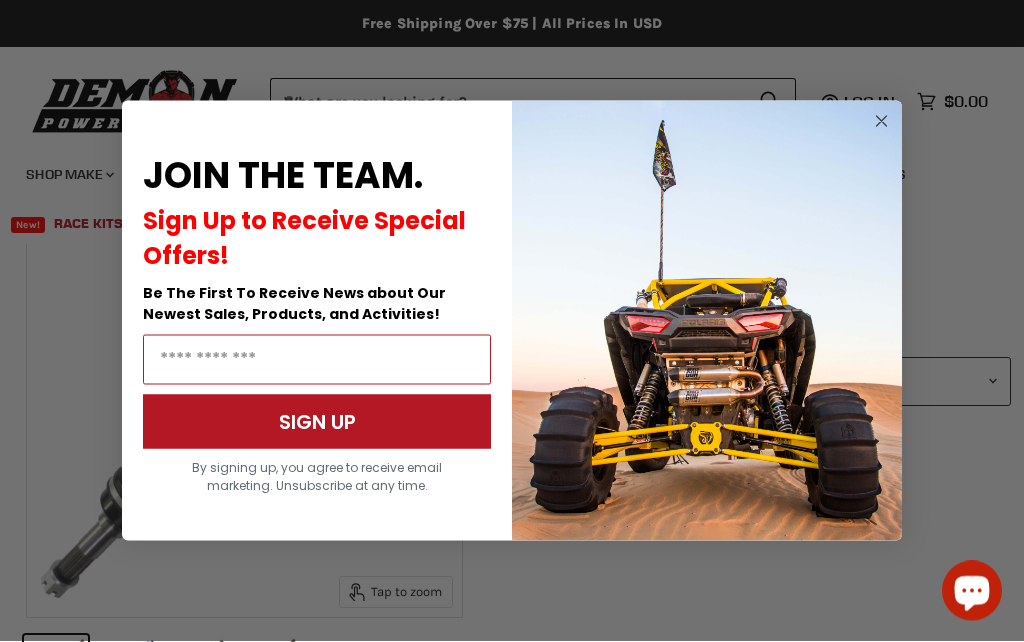 scroll, scrollTop: 135, scrollLeft: 0, axis: vertical 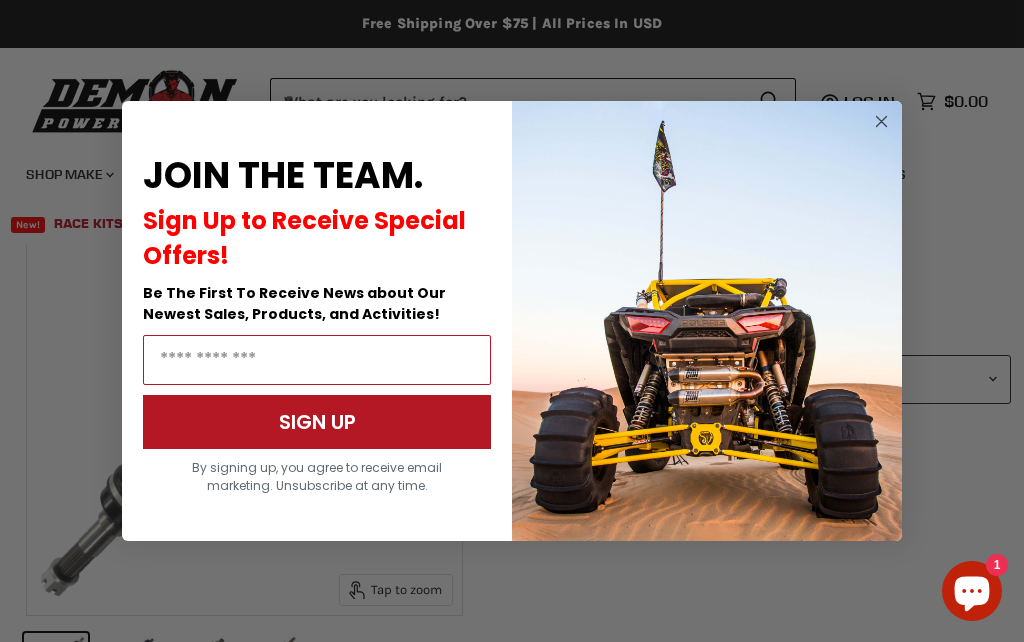 click 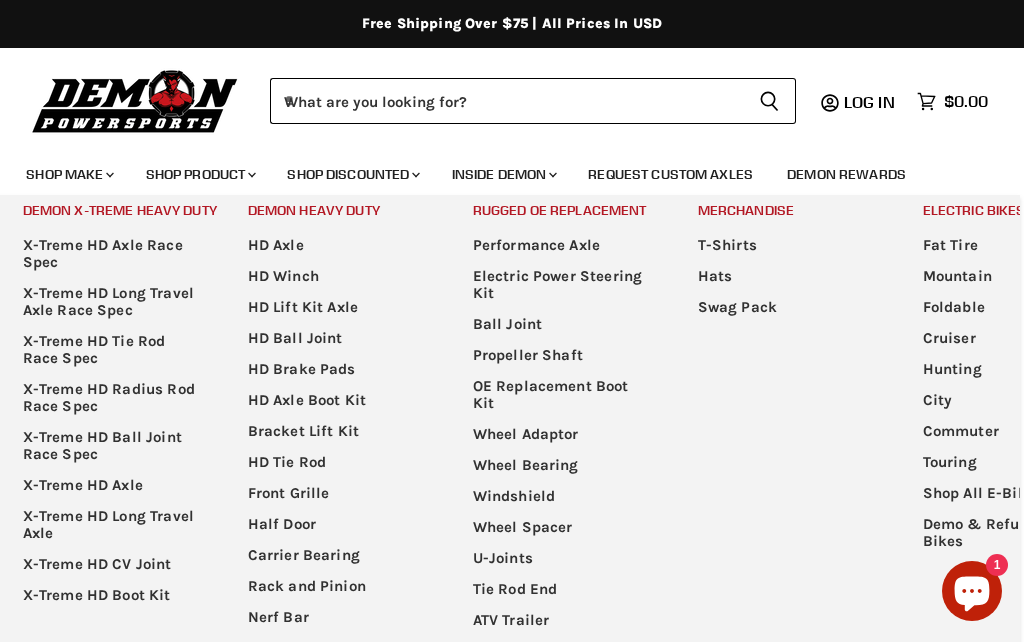 click on "HD Axle" at bounding box center (333, 245) 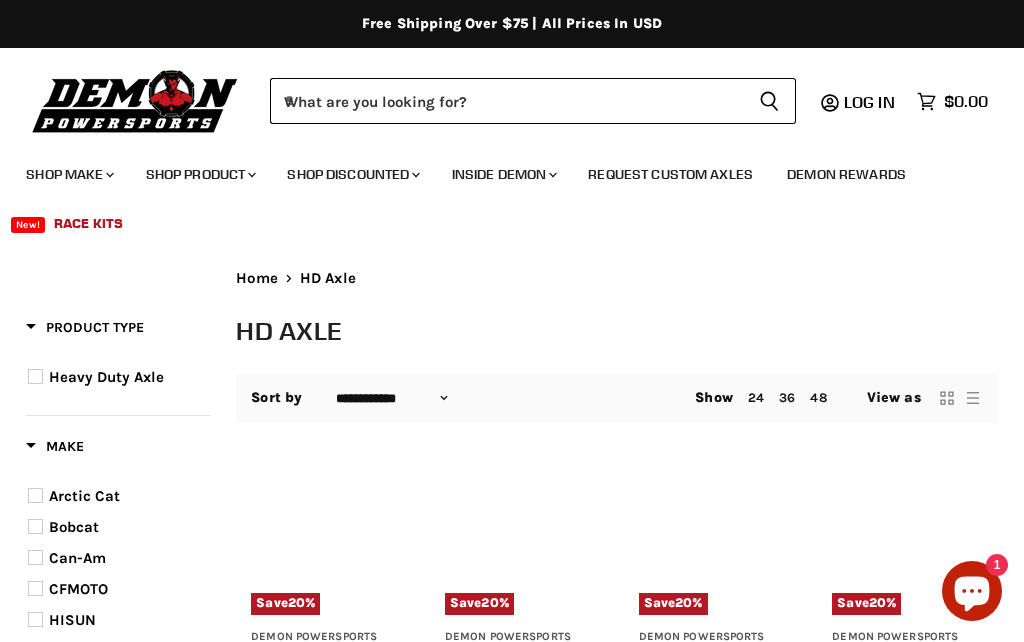 select on "**********" 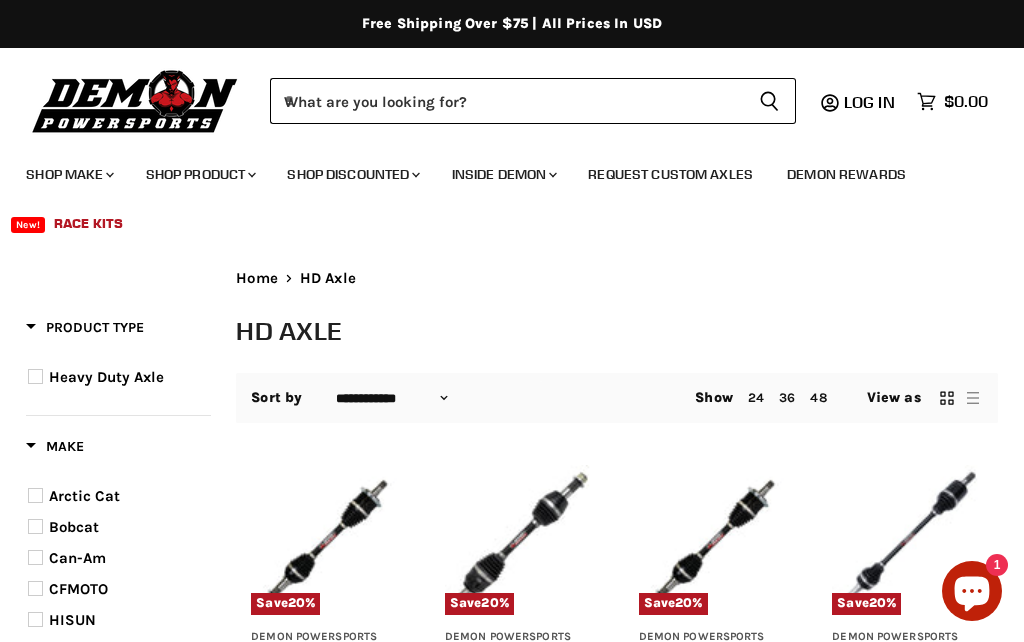 scroll, scrollTop: 0, scrollLeft: 0, axis: both 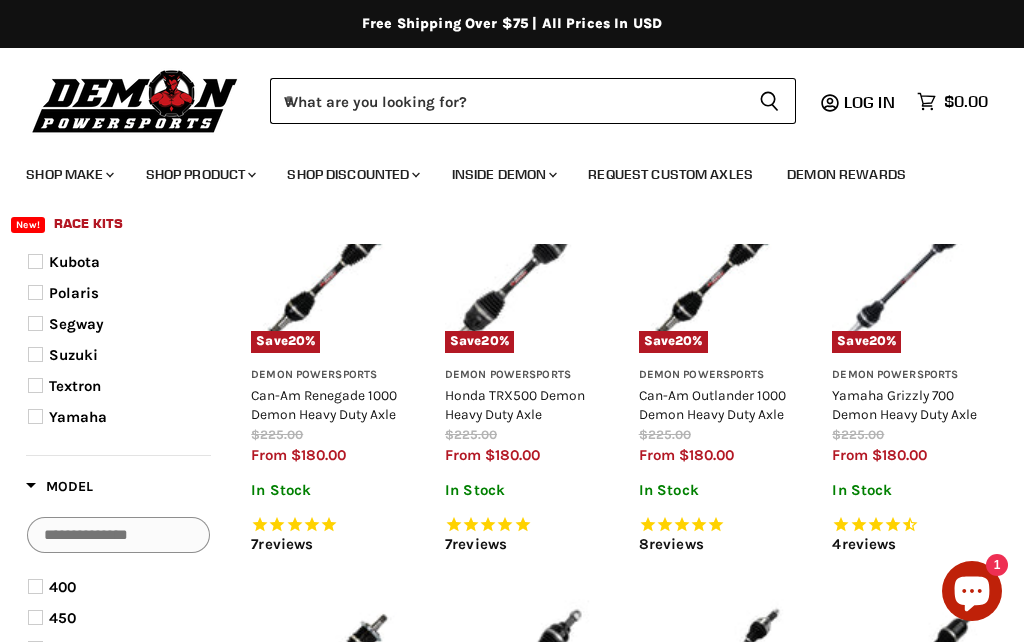 click at bounding box center [35, 416] 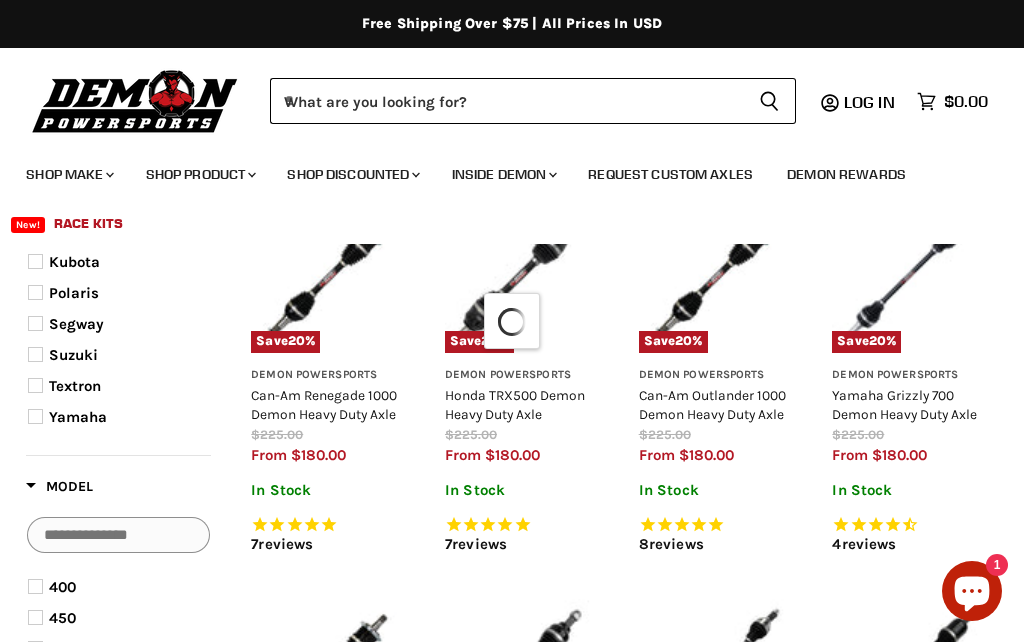 select on "**********" 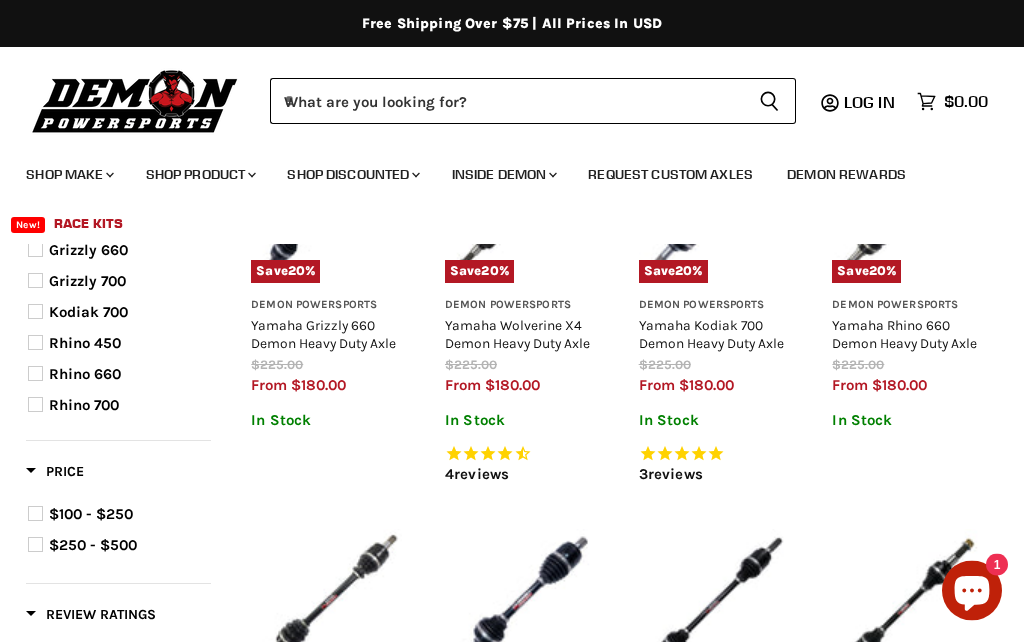 scroll, scrollTop: 749, scrollLeft: 0, axis: vertical 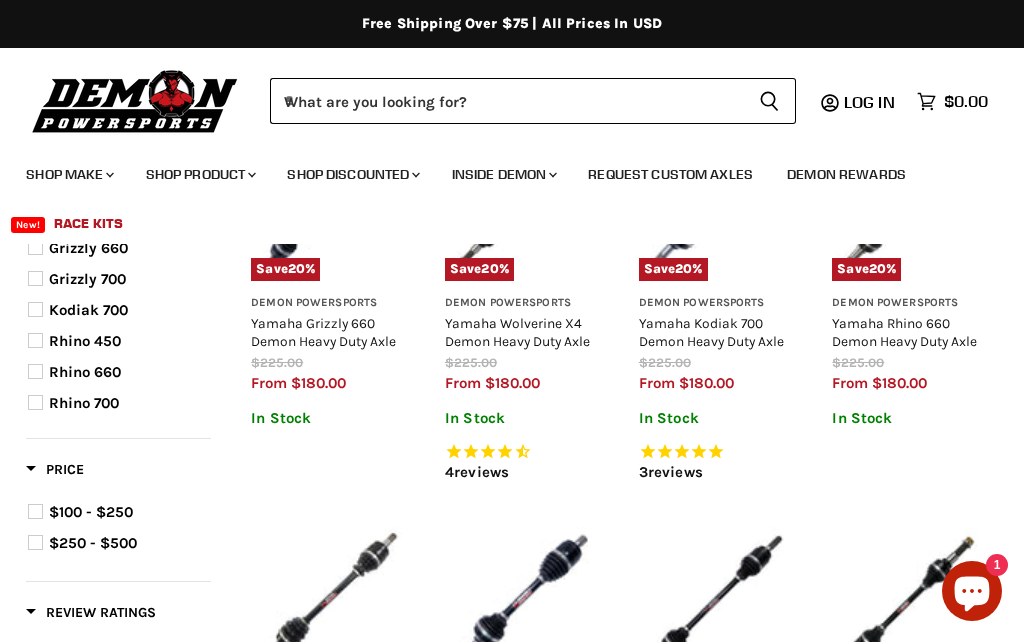 click on "Rhino 660" at bounding box center (121, 372) 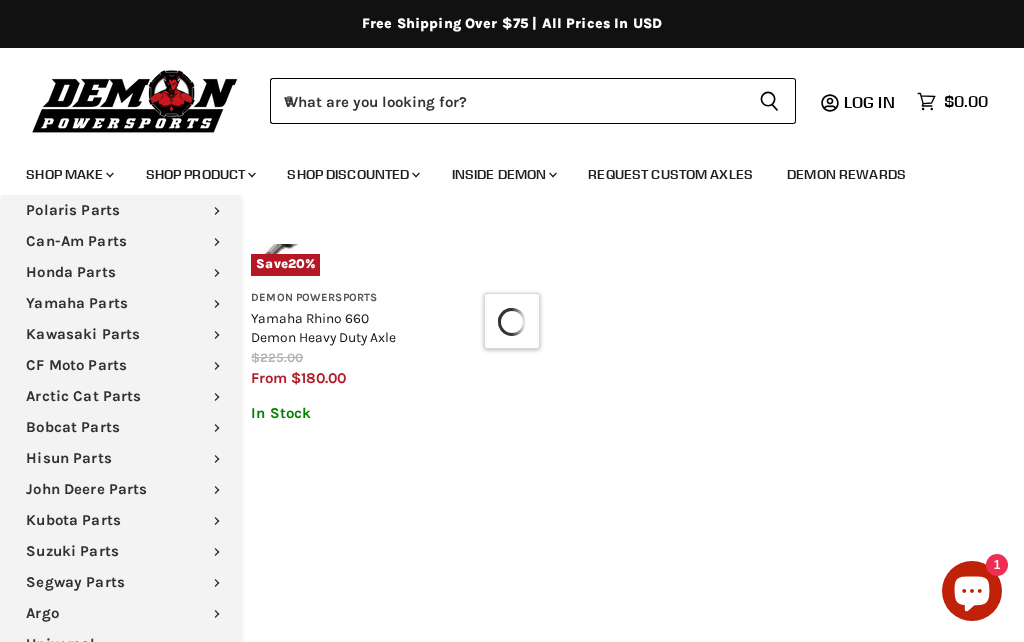 select on "**********" 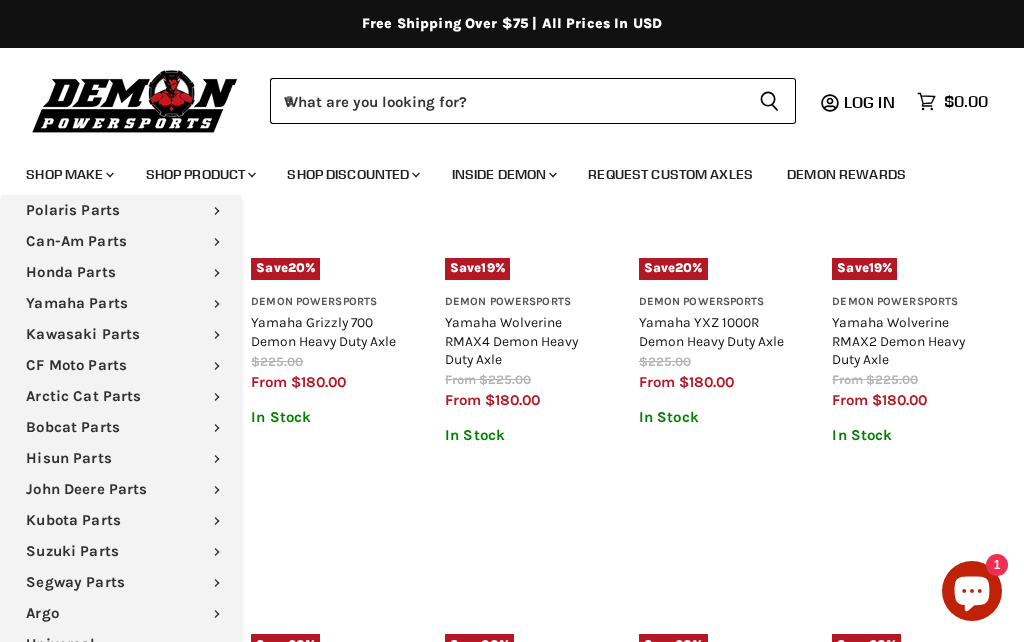 scroll, scrollTop: 333, scrollLeft: 0, axis: vertical 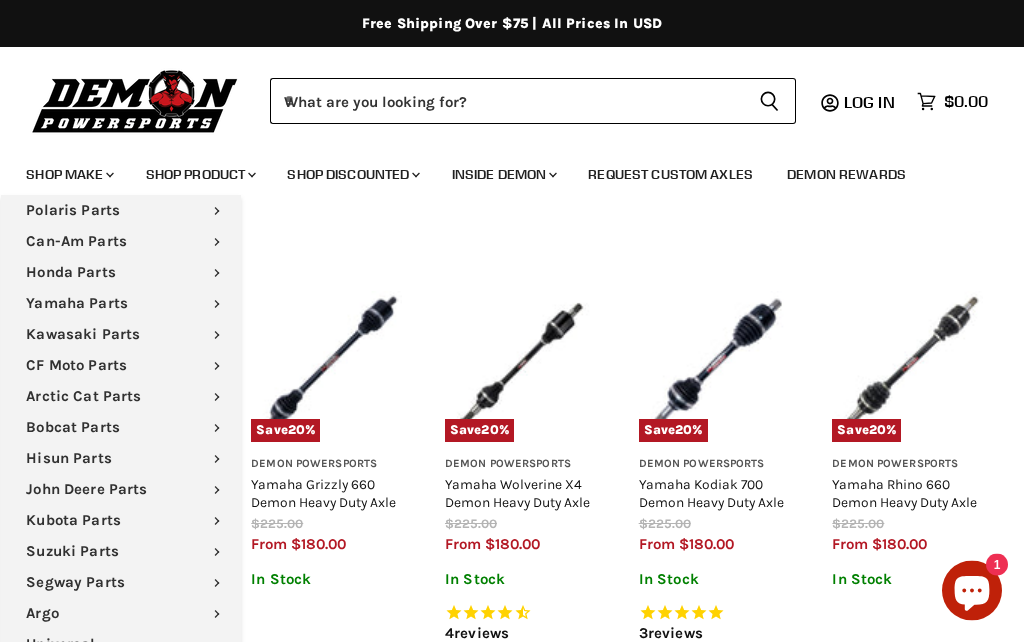 click on "Save  20 % Demon Powersports Yamaha Grizzly 700 Demon Heavy Duty Axle $225.00 from   $180.00 In Stock 4  reviews  Through years of research and development Demon Powersports has developed an axle that doesn't burn a hole in your pocket and adheres to the highest  View full details $225.00 from   $180.00 Save  20 %" at bounding box center [326, 68] 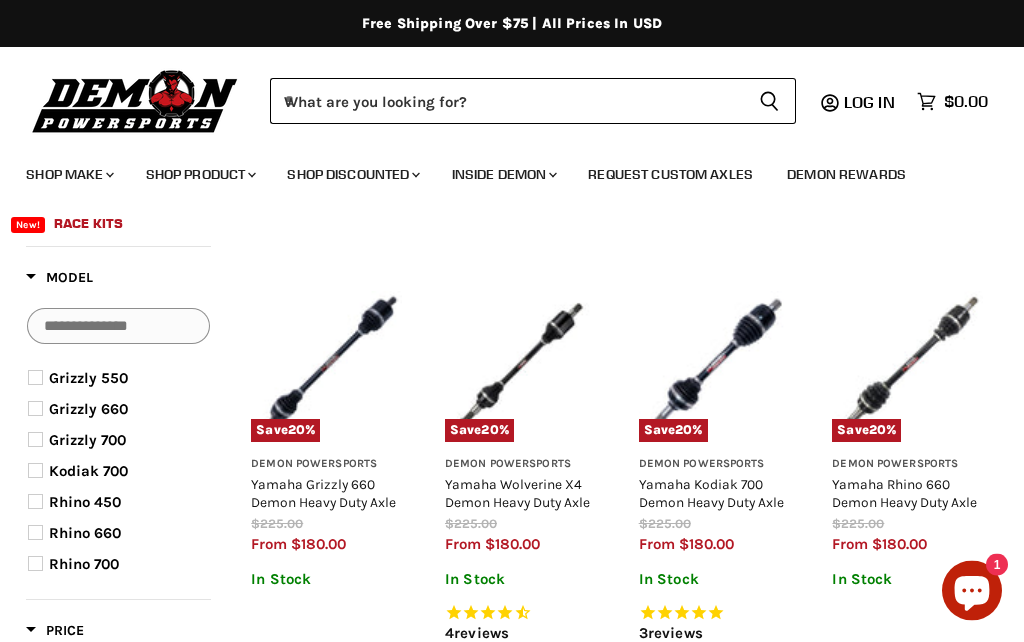 scroll, scrollTop: 588, scrollLeft: 0, axis: vertical 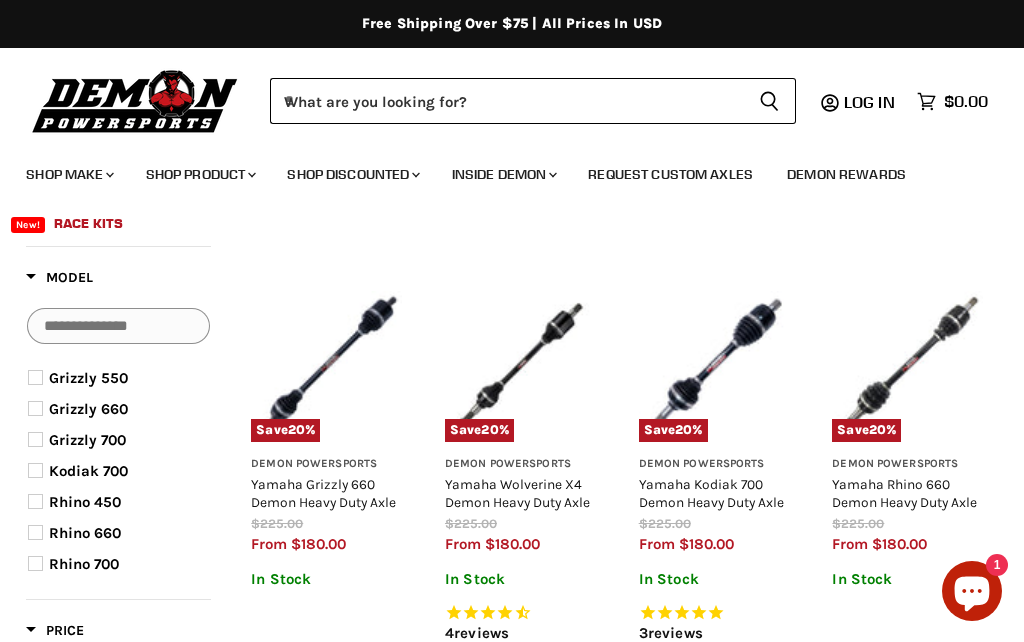 click at bounding box center [35, 532] 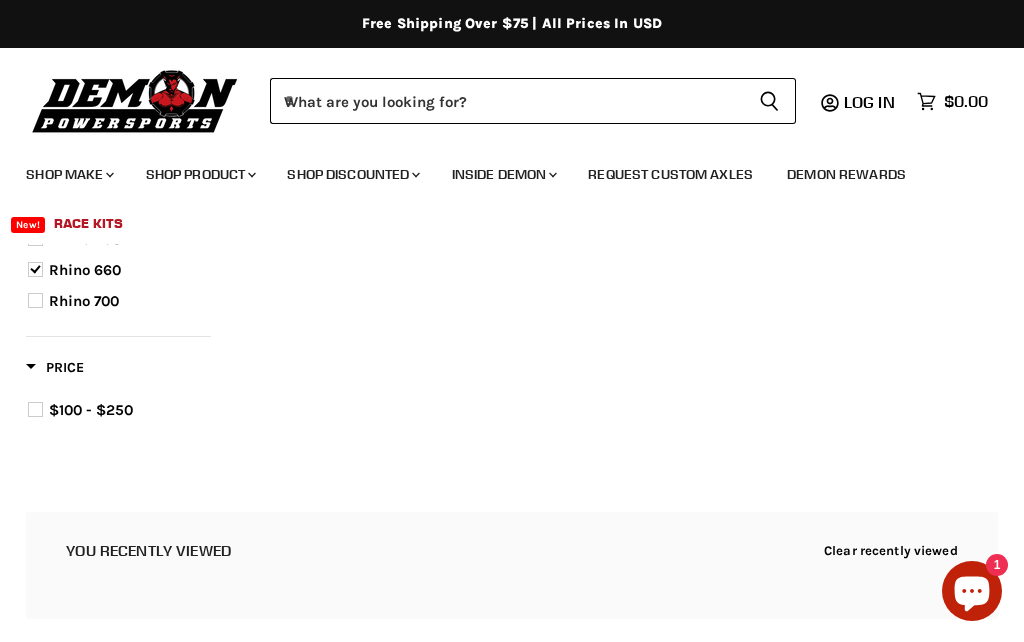 scroll, scrollTop: 702, scrollLeft: 0, axis: vertical 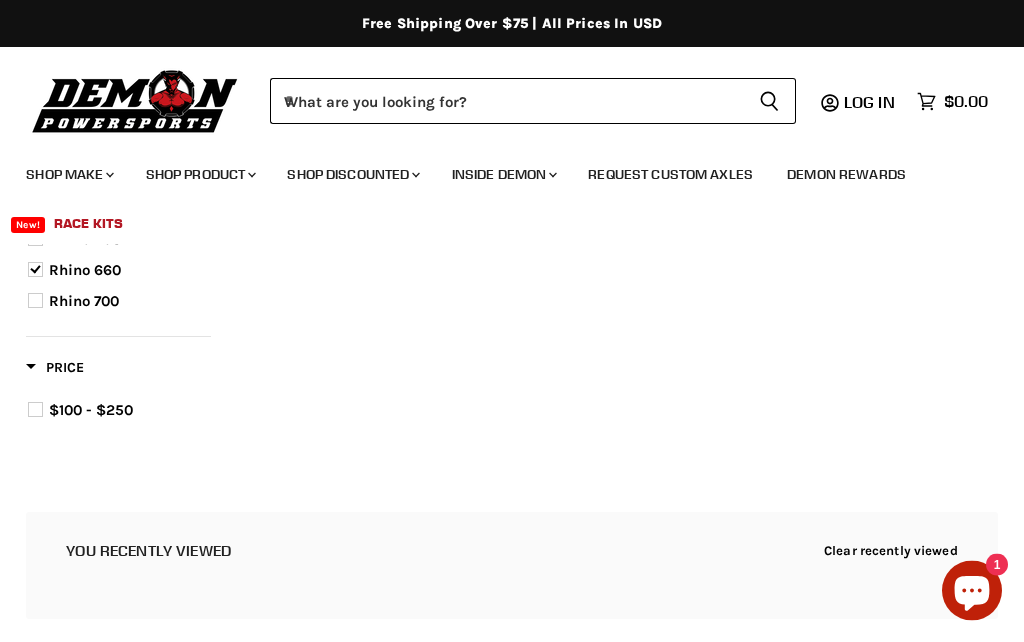 click at bounding box center (35, 410) 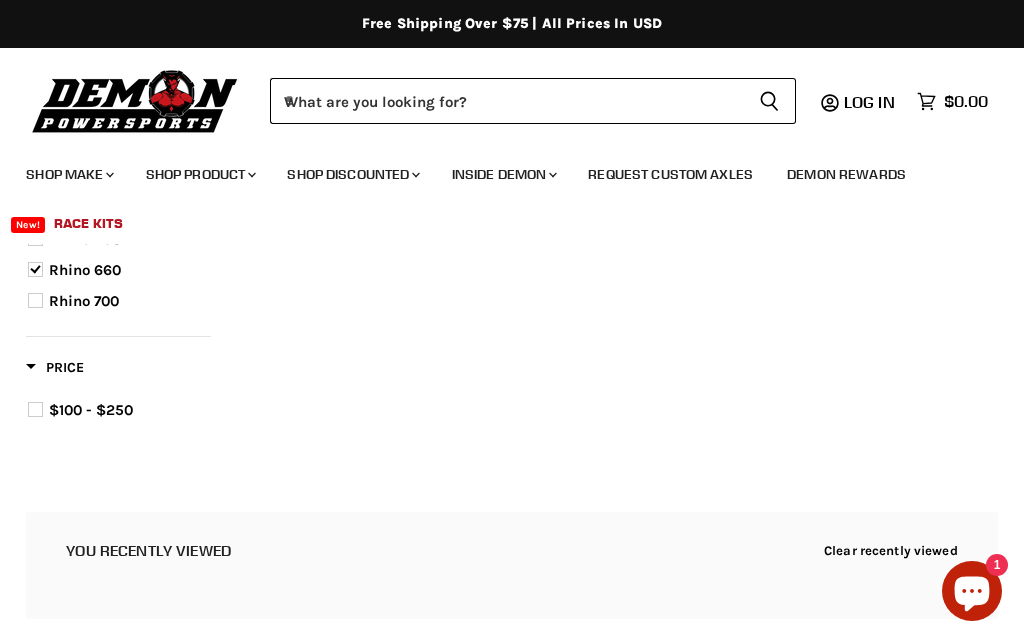 select on "**********" 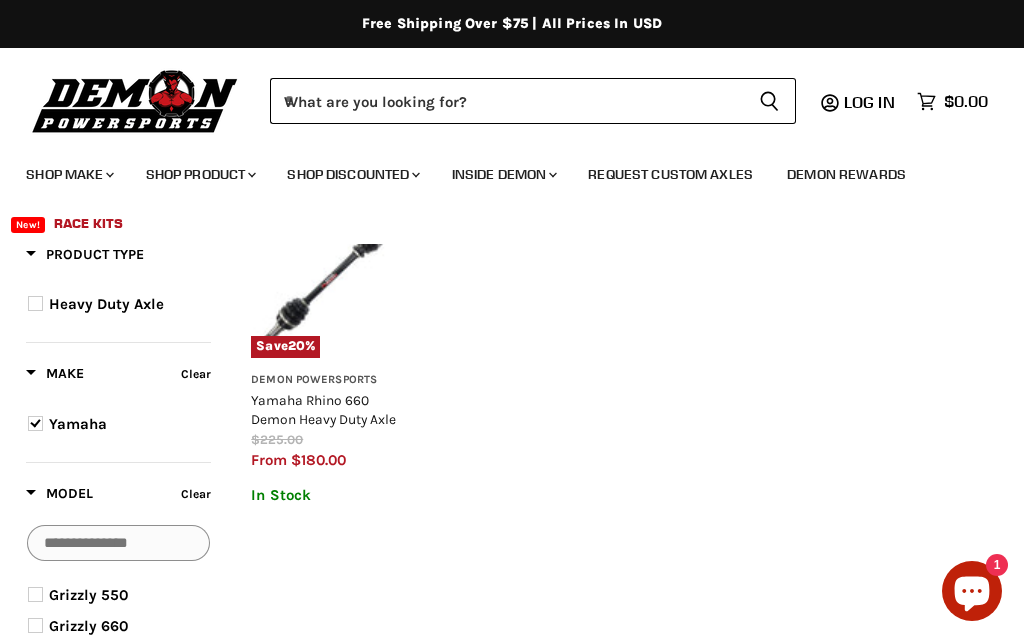 scroll, scrollTop: 257, scrollLeft: 0, axis: vertical 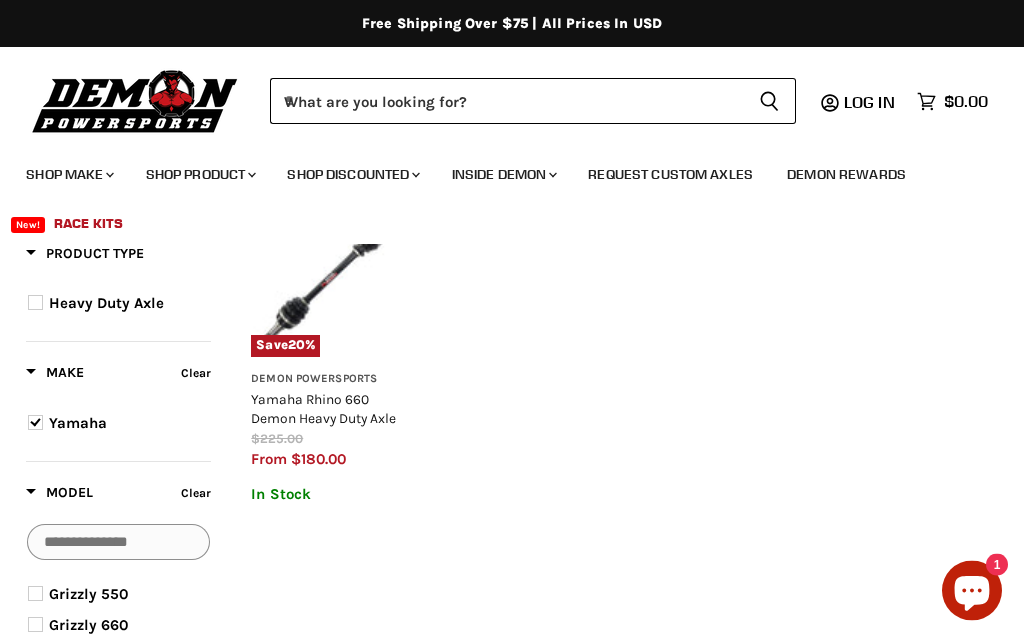 click on "Yamaha Rhino 660 Demon Heavy Duty Axle" at bounding box center [323, 409] 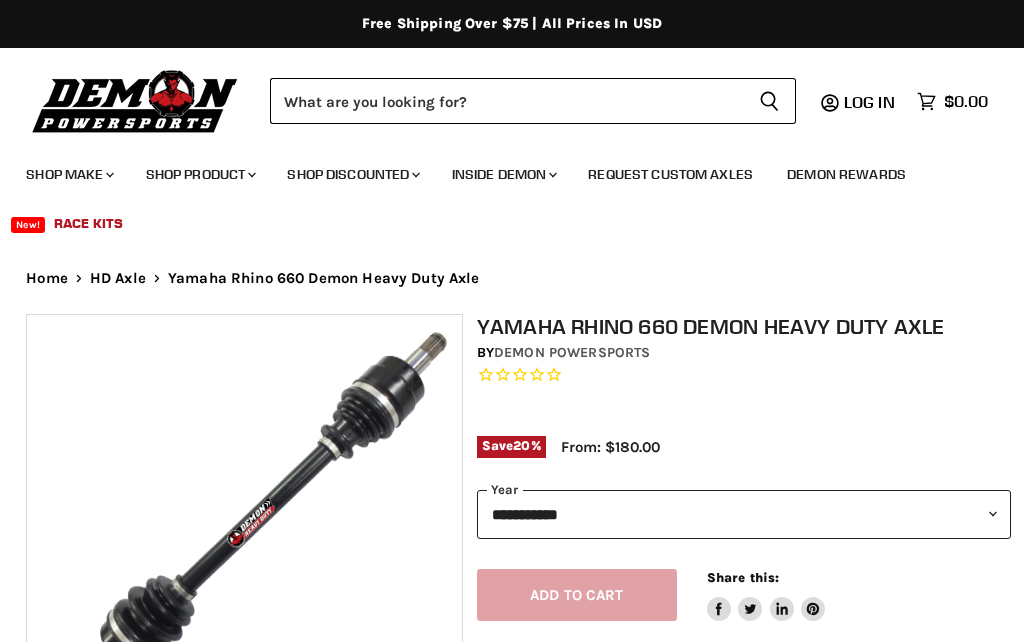 scroll, scrollTop: 0, scrollLeft: 0, axis: both 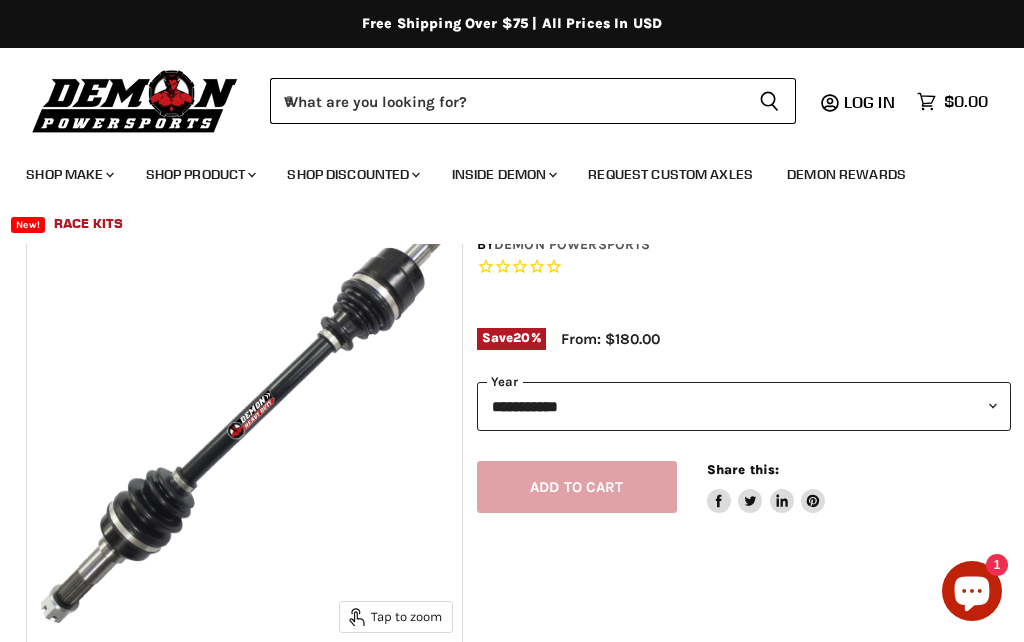 click on "**********" at bounding box center [744, 406] 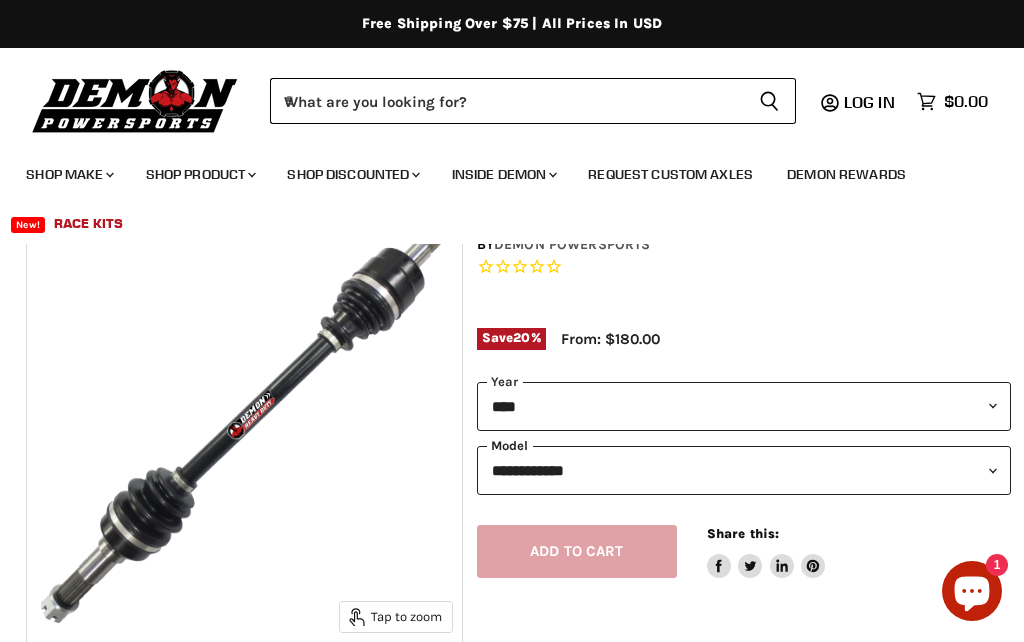 click on "**********" at bounding box center (744, 470) 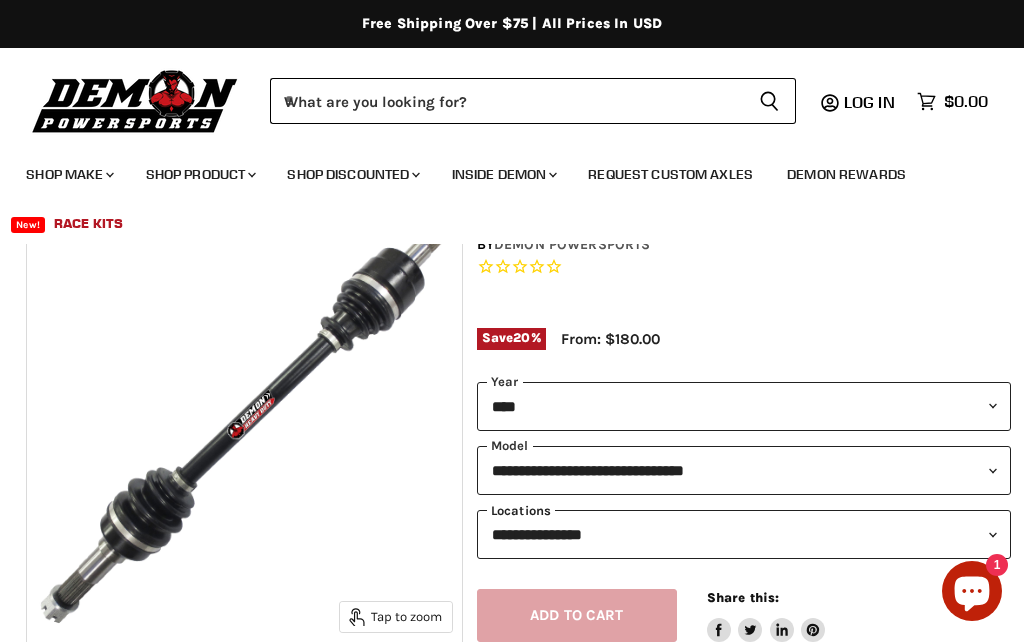 click on "**********" at bounding box center [744, 534] 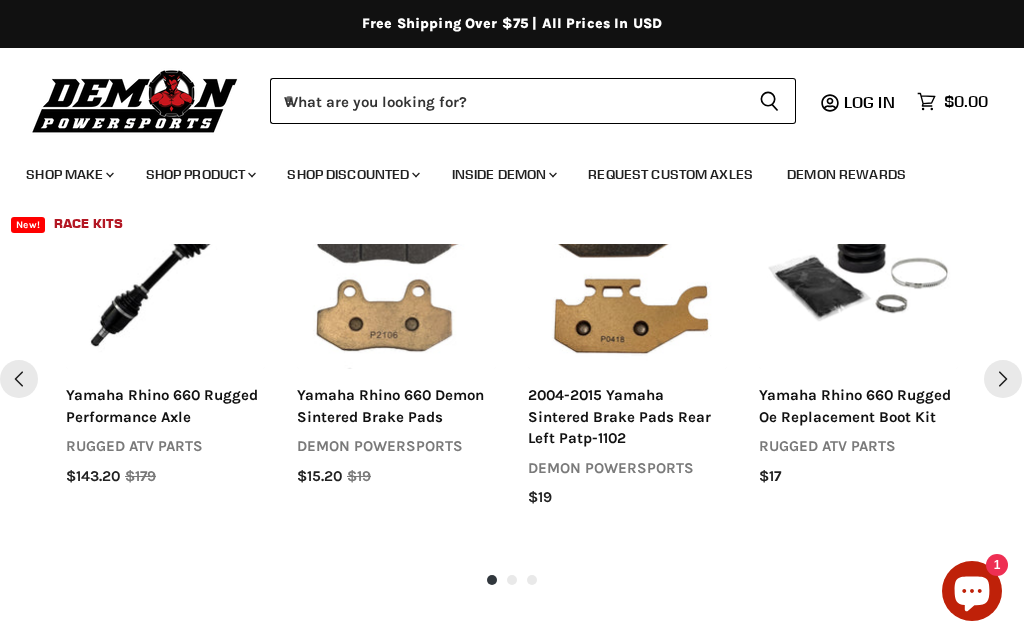 scroll, scrollTop: 1610, scrollLeft: 0, axis: vertical 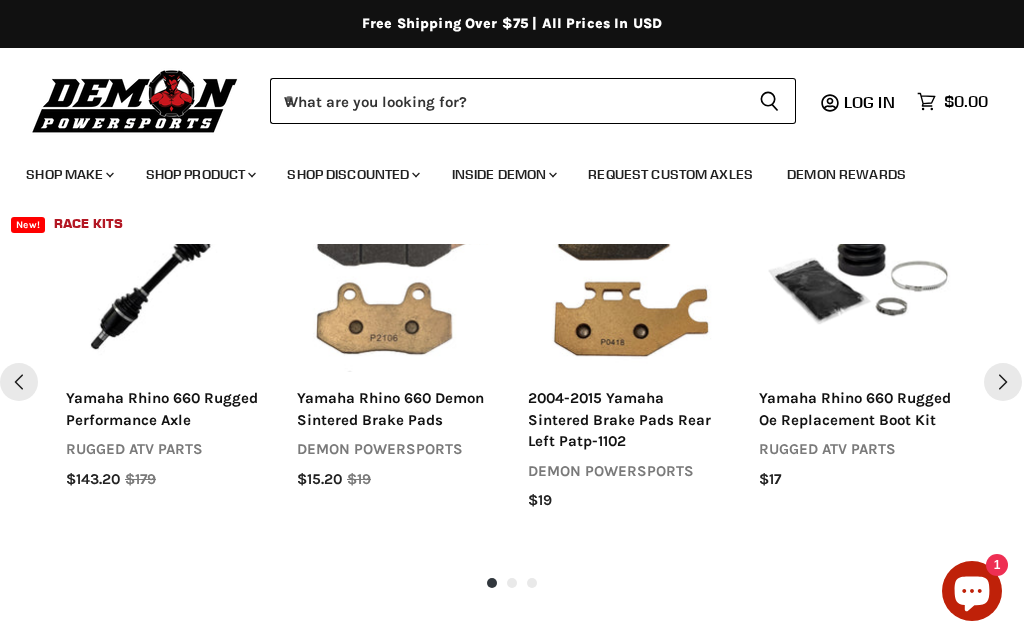 click at bounding box center (1003, 382) 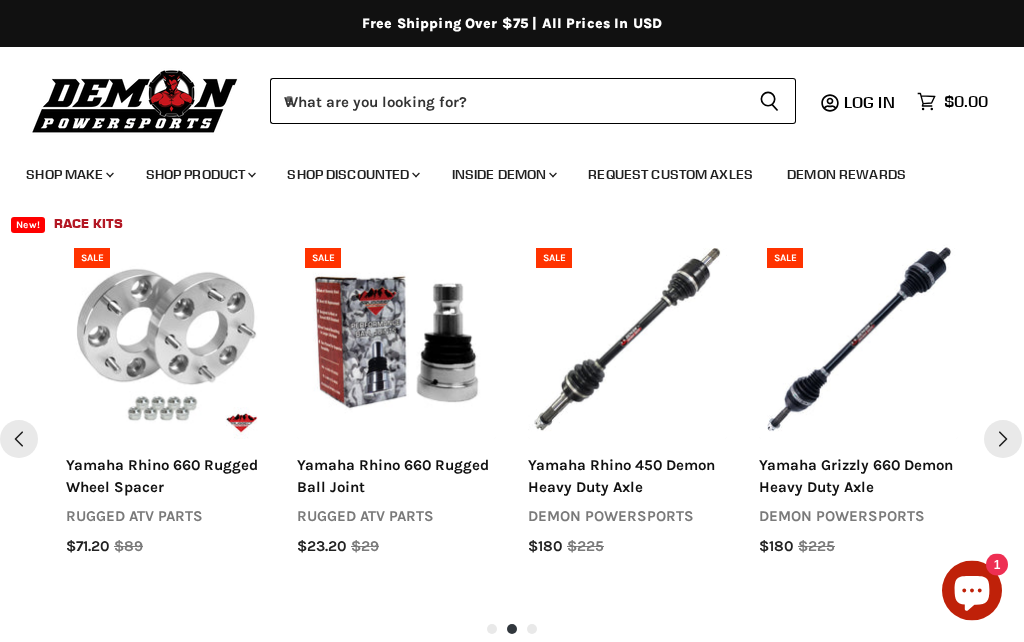 scroll, scrollTop: 1543, scrollLeft: 0, axis: vertical 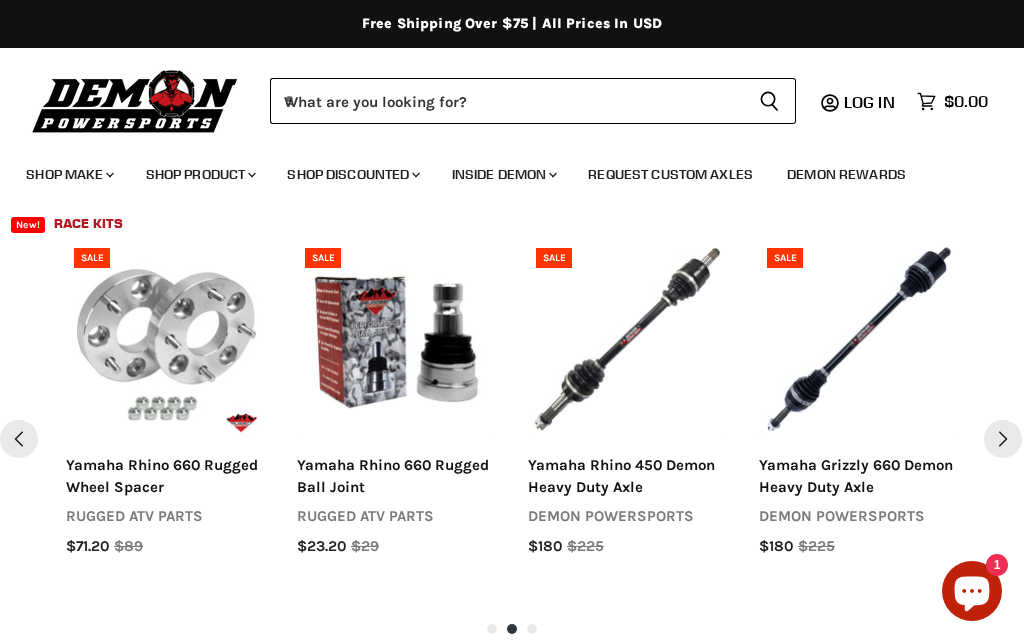 click at bounding box center [1003, 439] 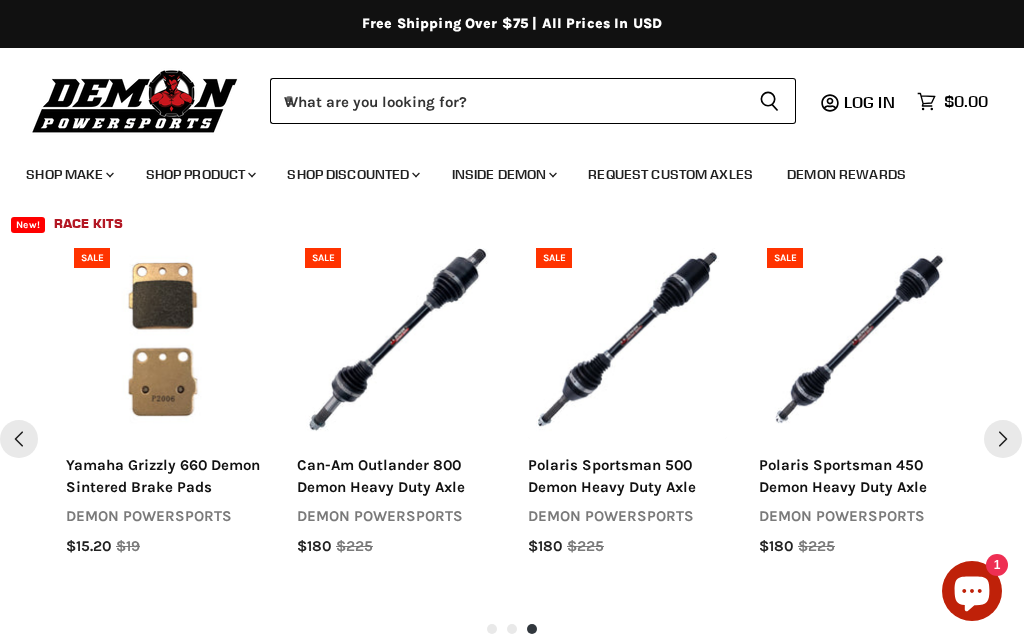 click at bounding box center [1003, 439] 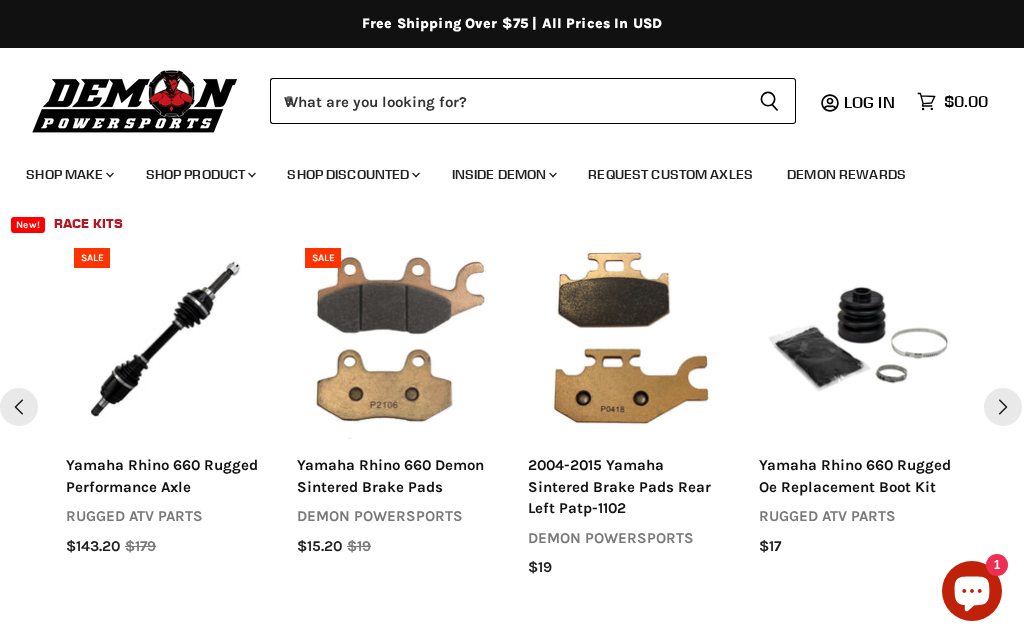 click at bounding box center [1003, 407] 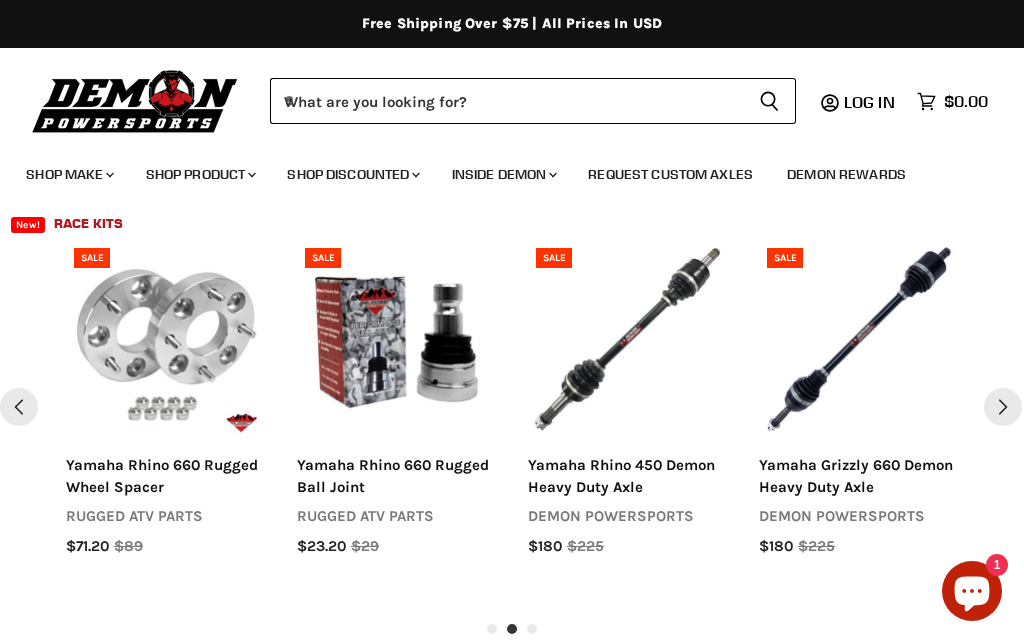click at bounding box center (1003, 407) 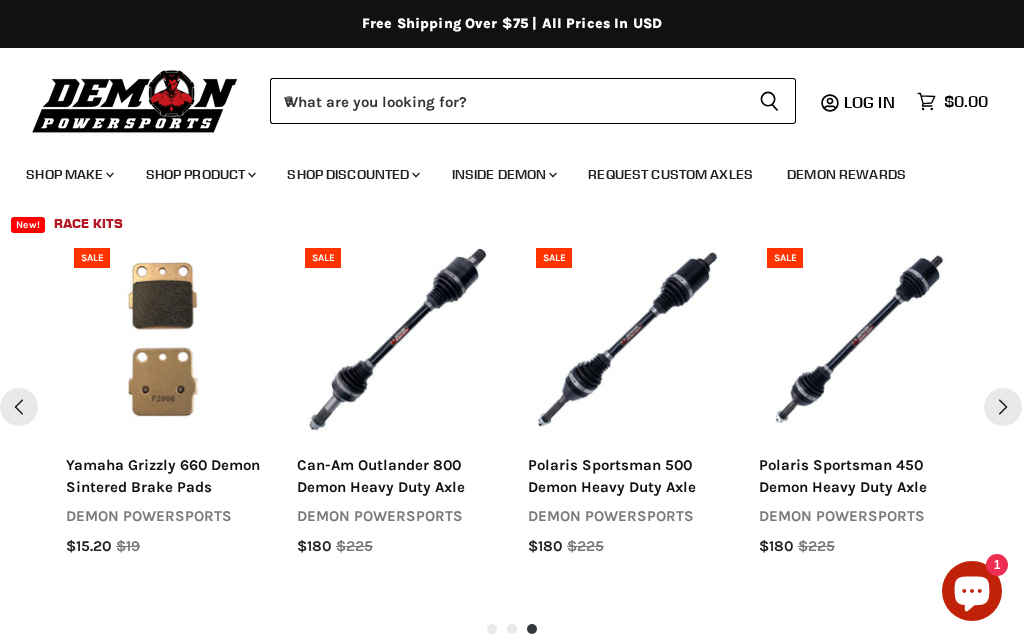 click at bounding box center (1003, 407) 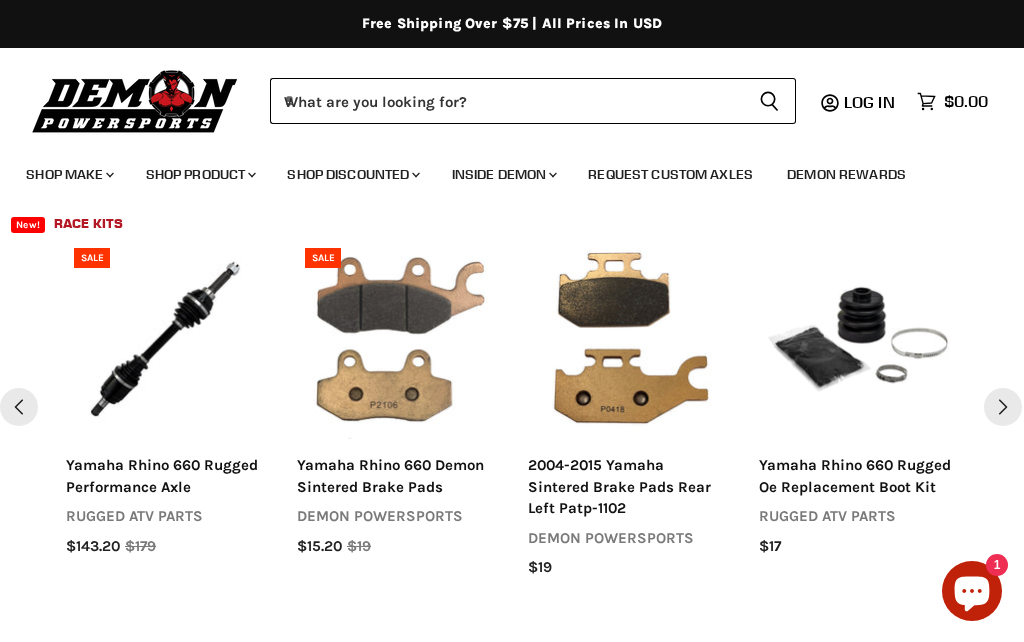 click on "Select options" at bounding box center (148, 419) 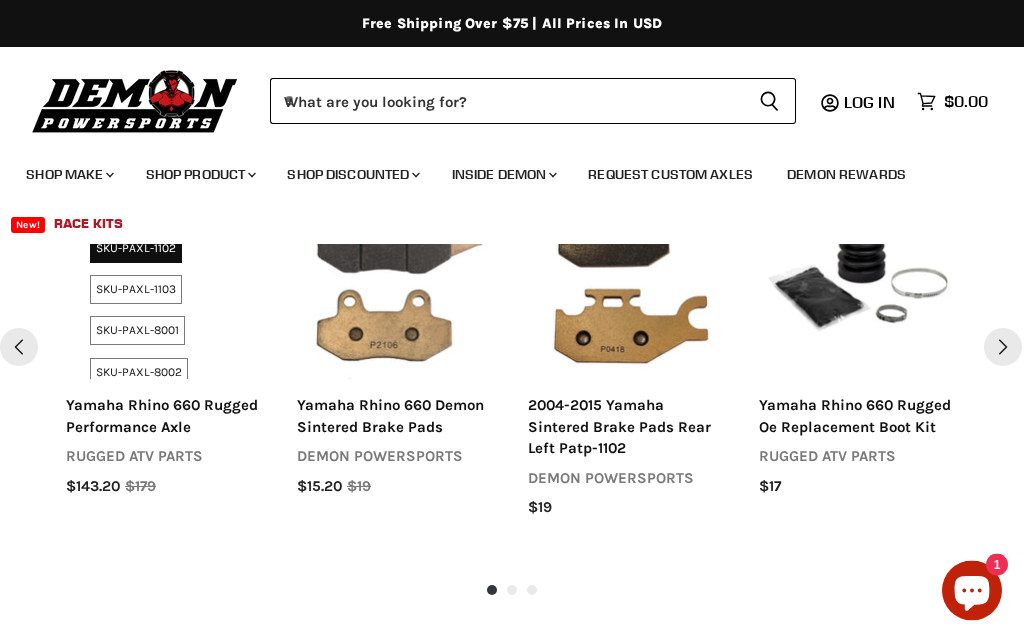scroll, scrollTop: 1603, scrollLeft: 0, axis: vertical 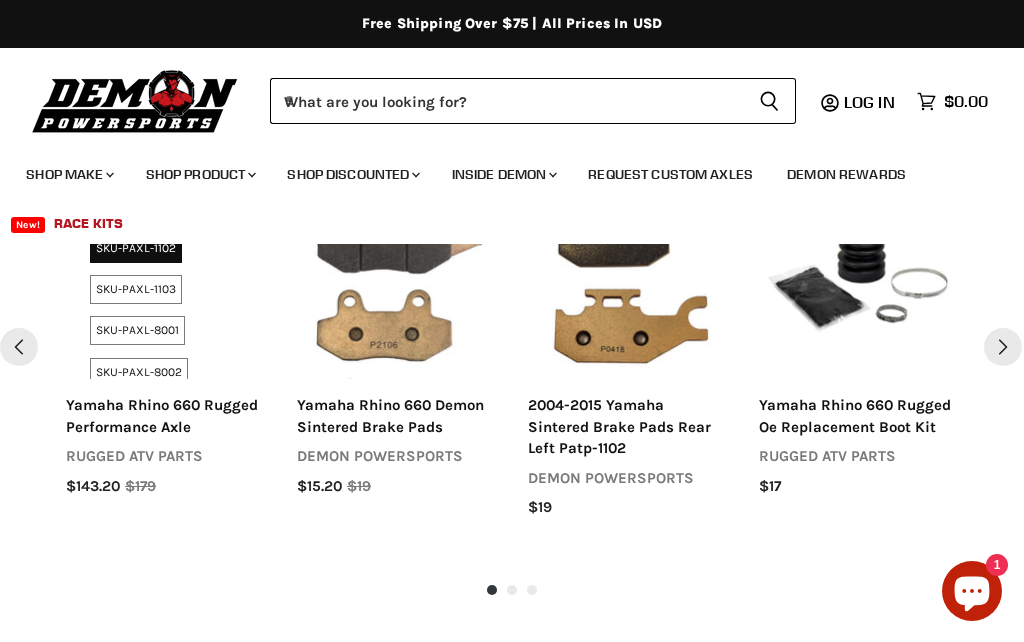 click on "SKU-PAXL-8001" at bounding box center [137, 330] 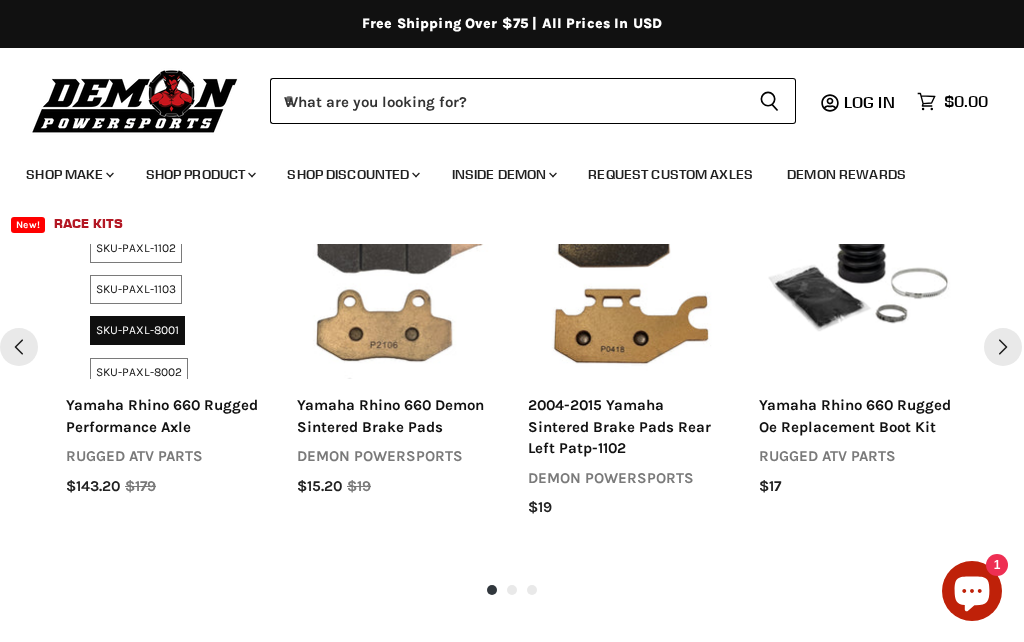 click on "SKU-PAXL-8001" at bounding box center (137, 330) 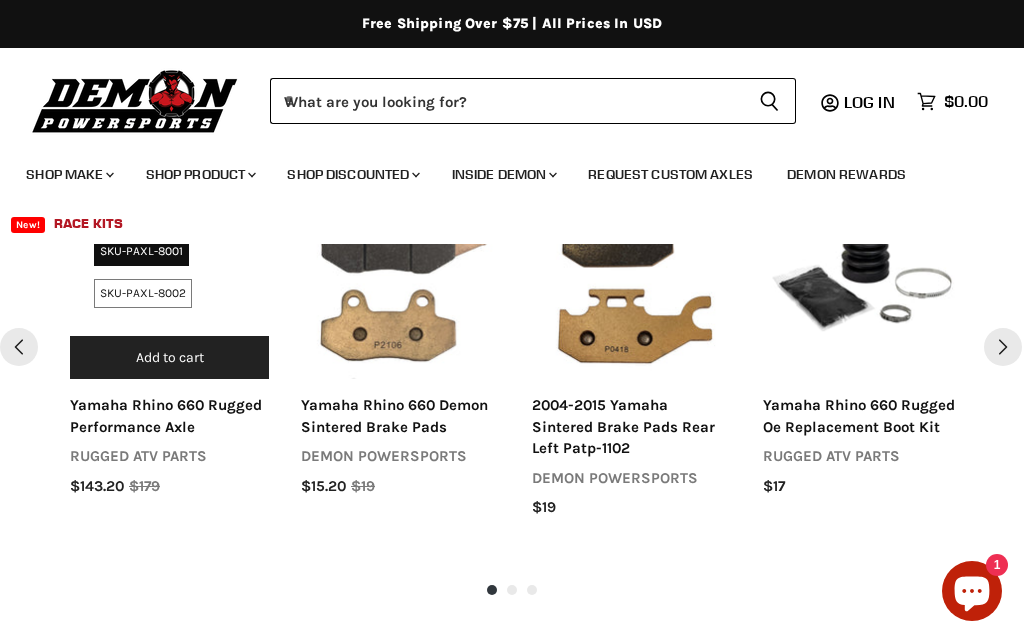 scroll, scrollTop: 78, scrollLeft: 0, axis: vertical 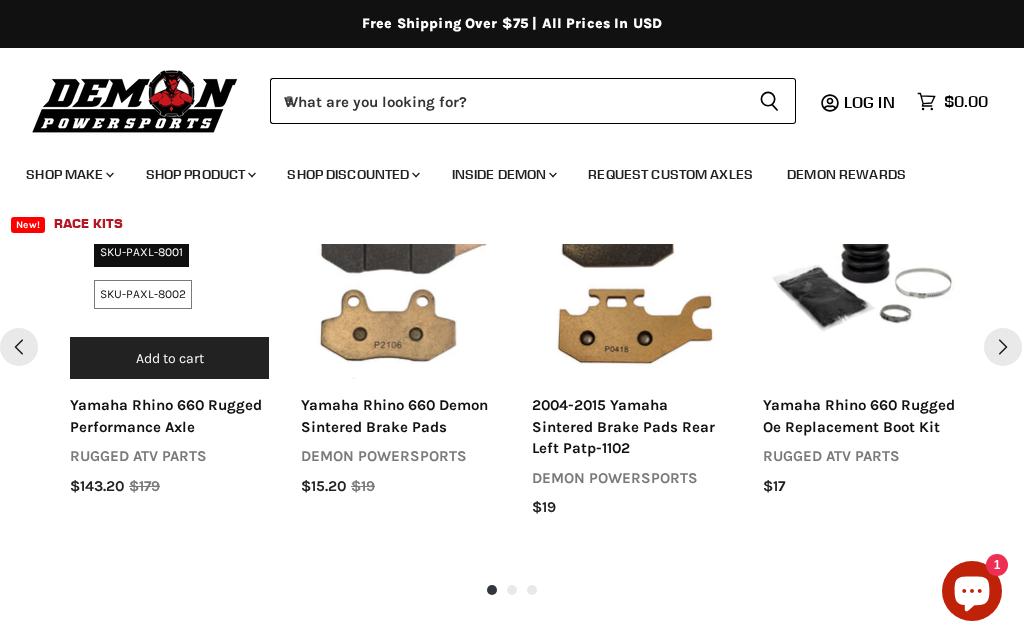 click on "Shop Discounted
Chevron down icon" at bounding box center (352, 174) 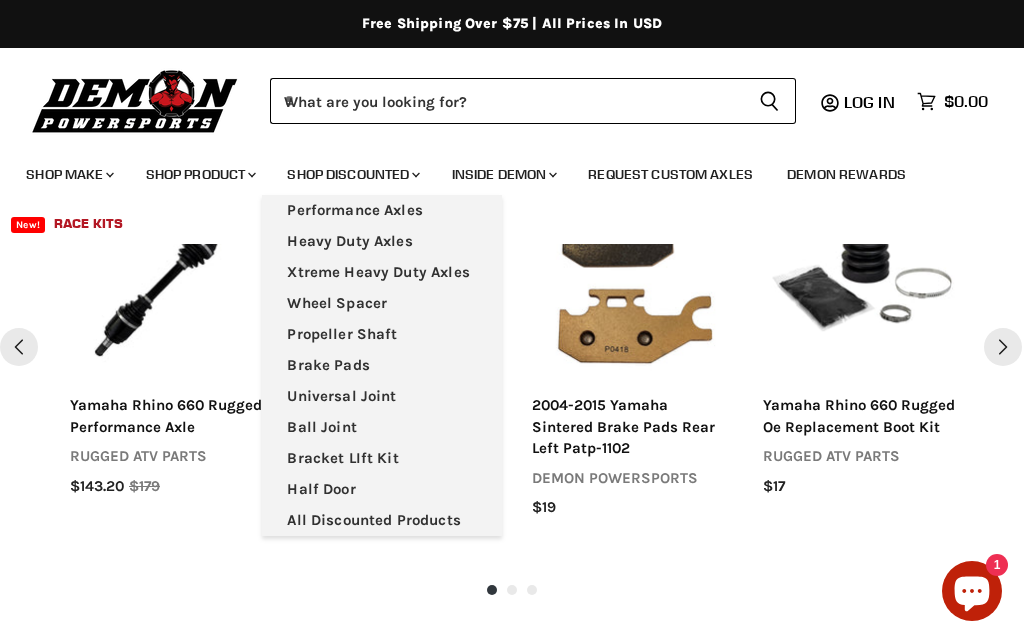 click on "Xtreme Heavy Duty Axles" at bounding box center (382, 272) 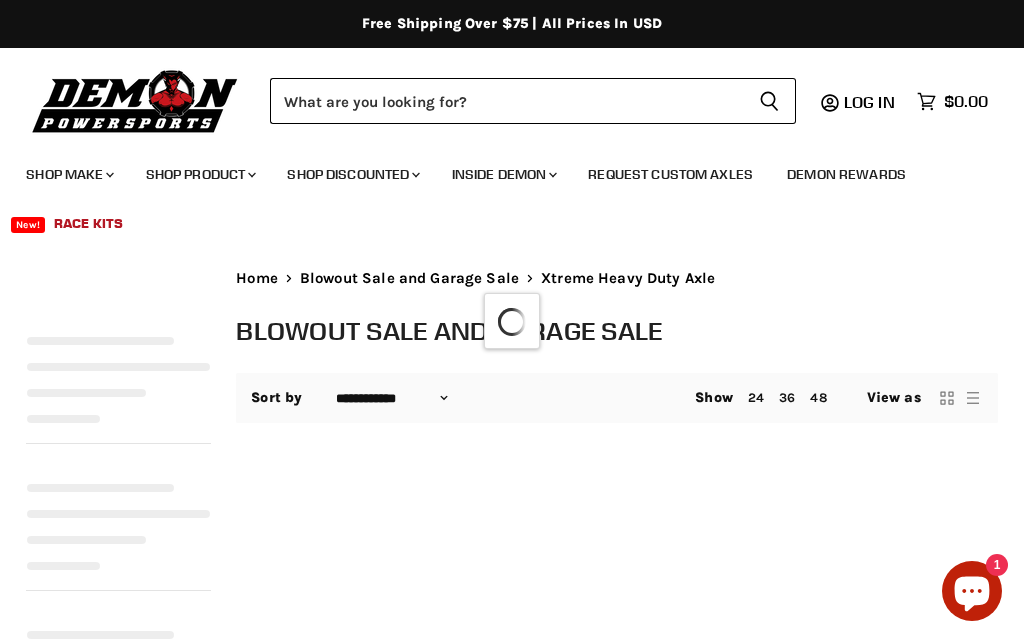 select on "**********" 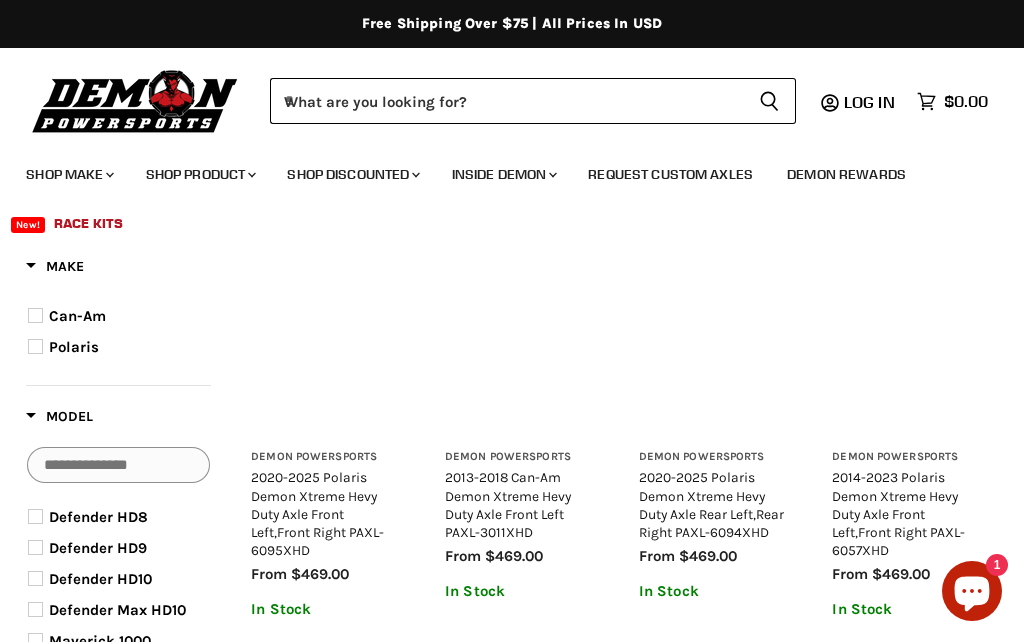 scroll, scrollTop: 258, scrollLeft: 0, axis: vertical 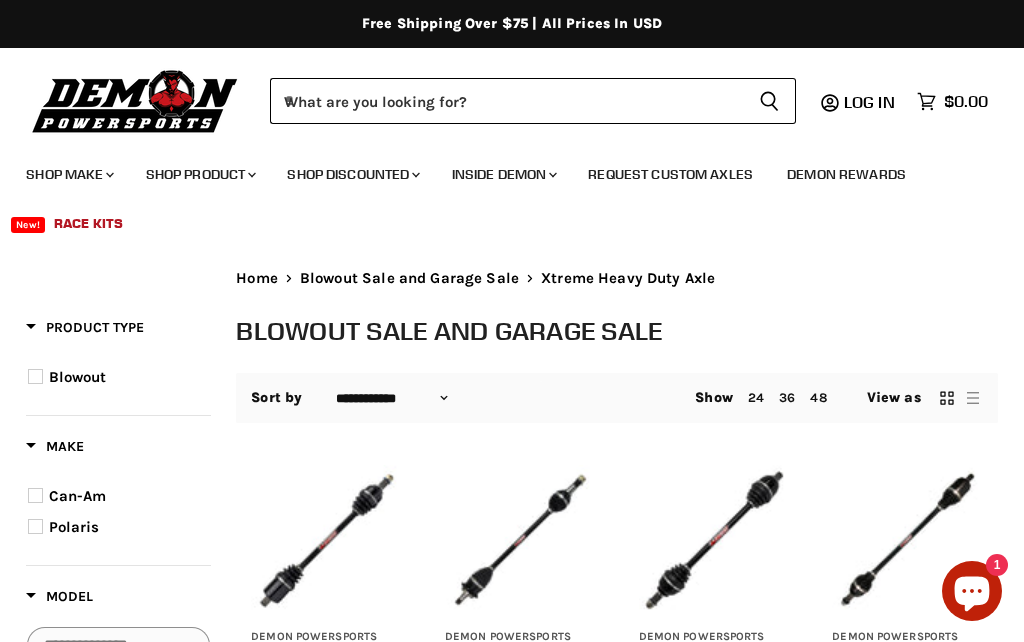 click on "Request Custom Axles" at bounding box center (670, 174) 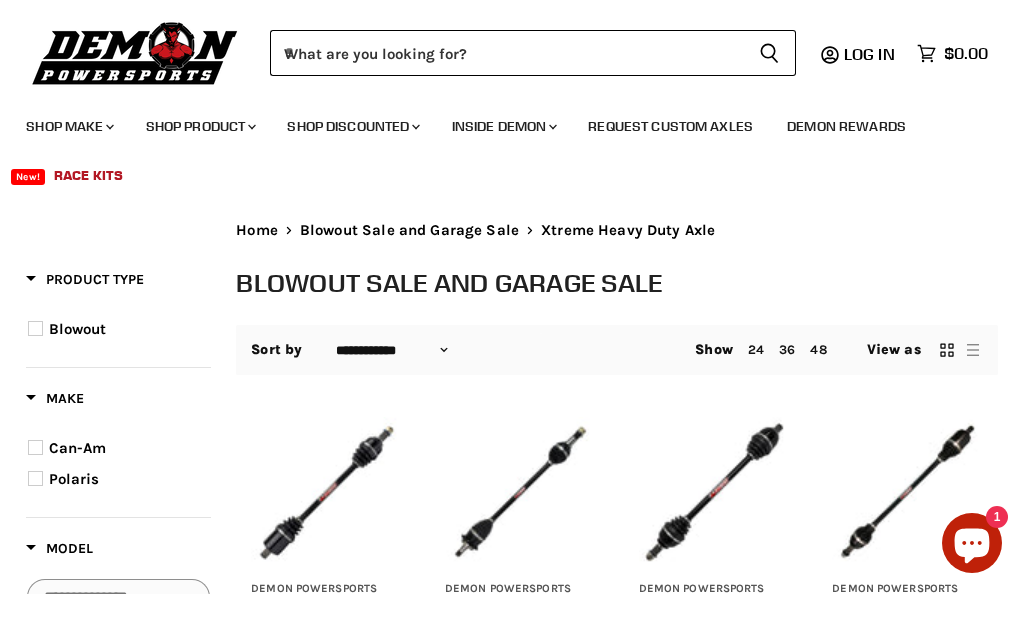 scroll, scrollTop: 51, scrollLeft: 0, axis: vertical 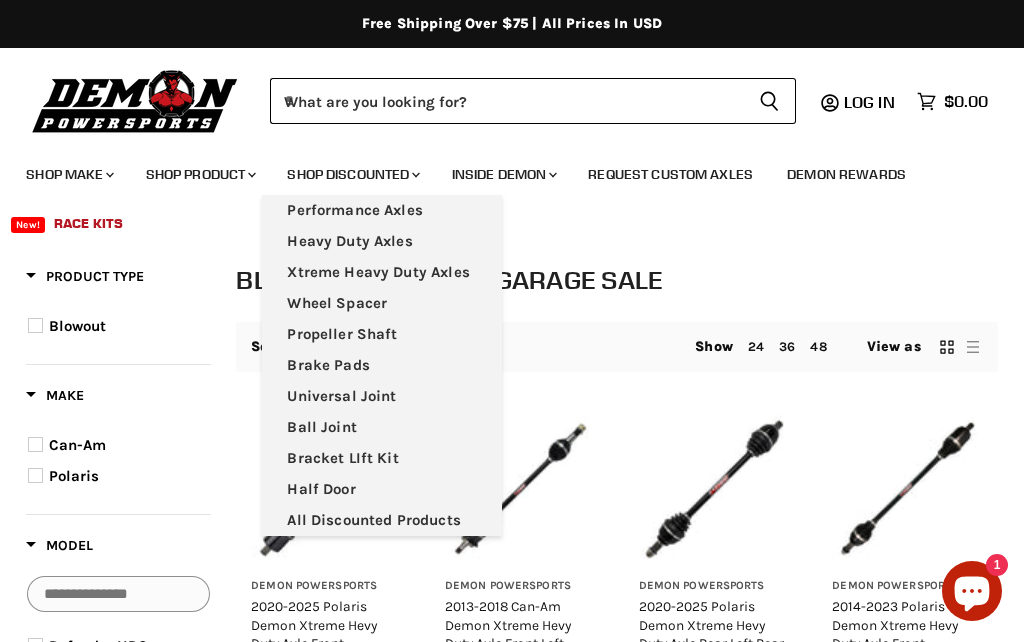 click on "Heavy Duty Axles" at bounding box center [382, 241] 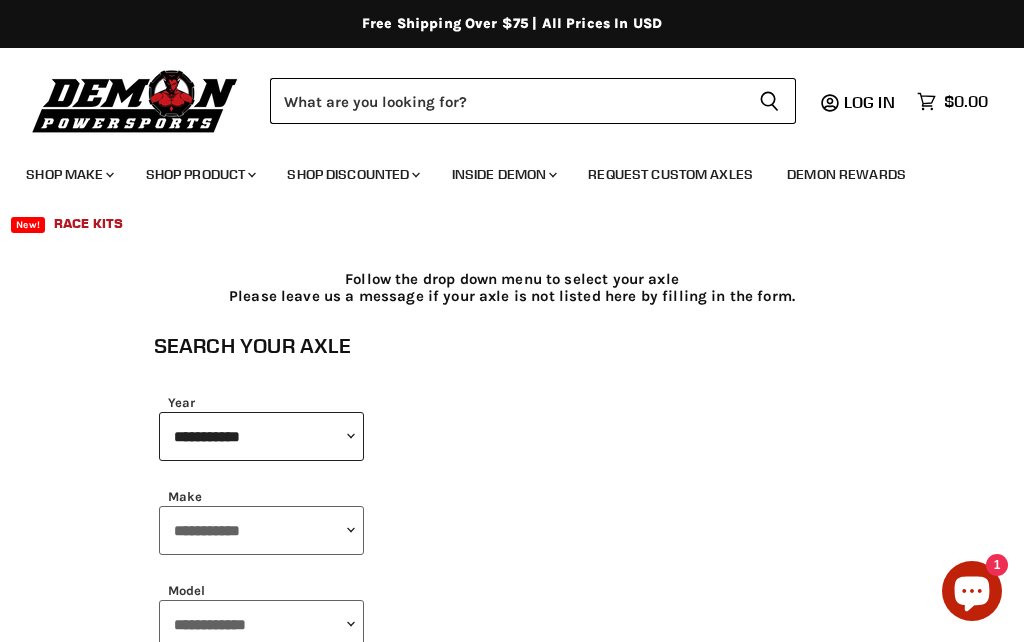 scroll, scrollTop: 57, scrollLeft: 0, axis: vertical 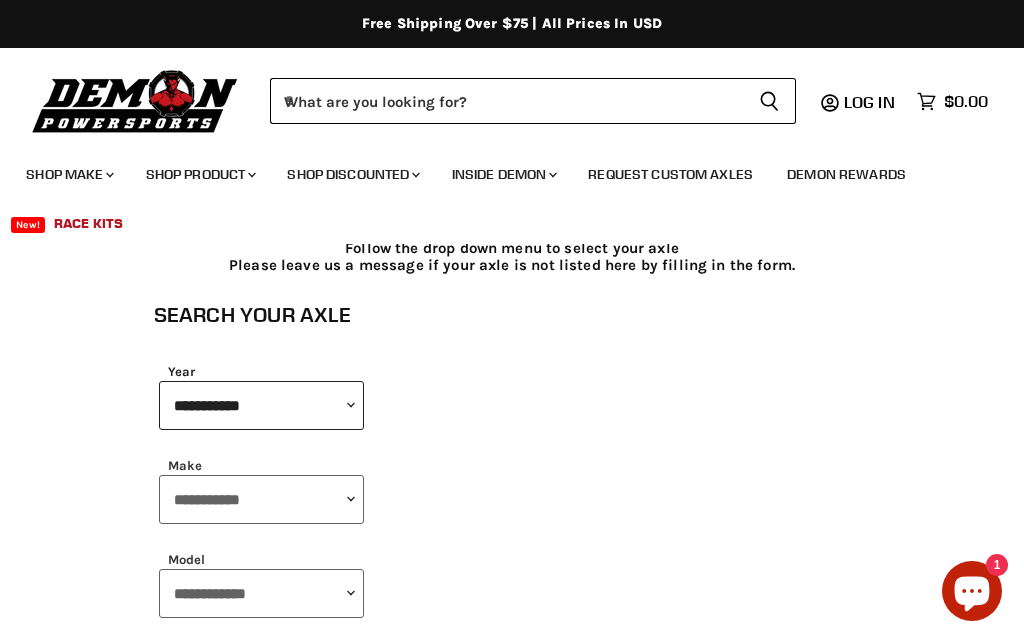click on "**********" at bounding box center [261, 405] 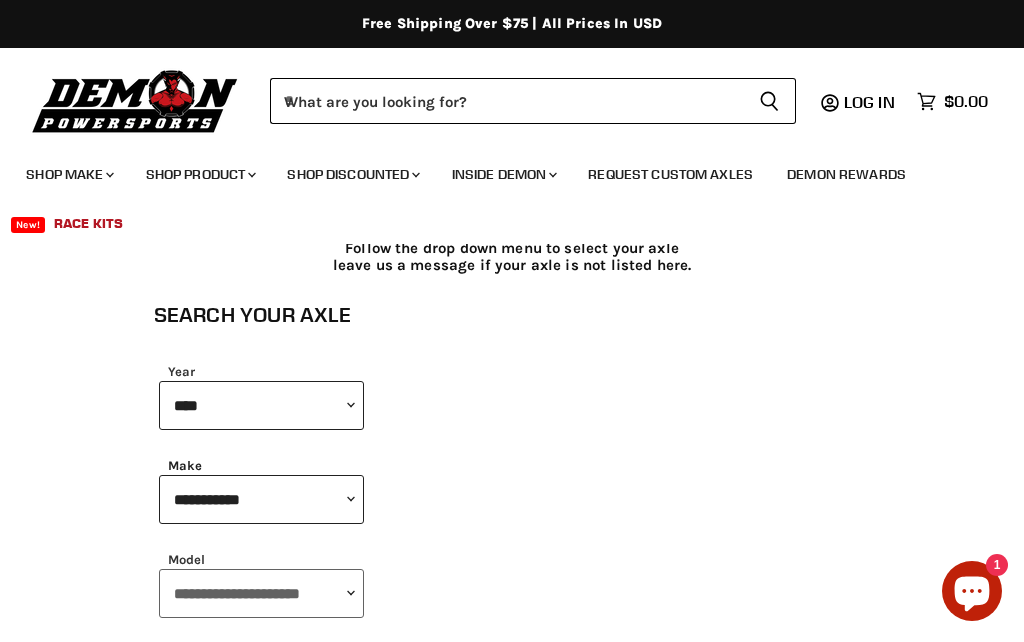 click on "**********" at bounding box center [261, 499] 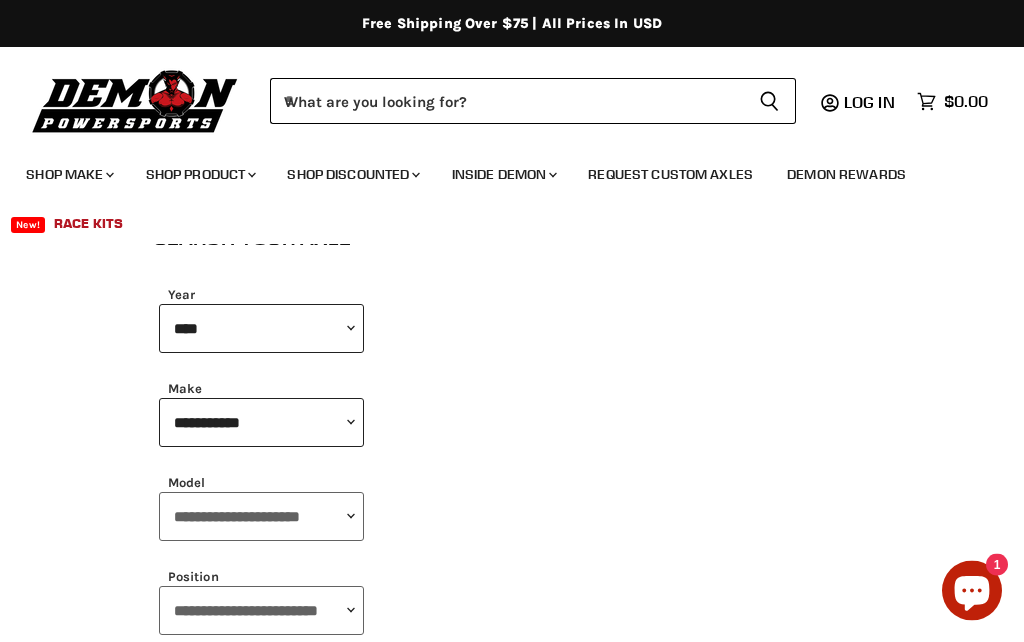 scroll, scrollTop: 169, scrollLeft: 0, axis: vertical 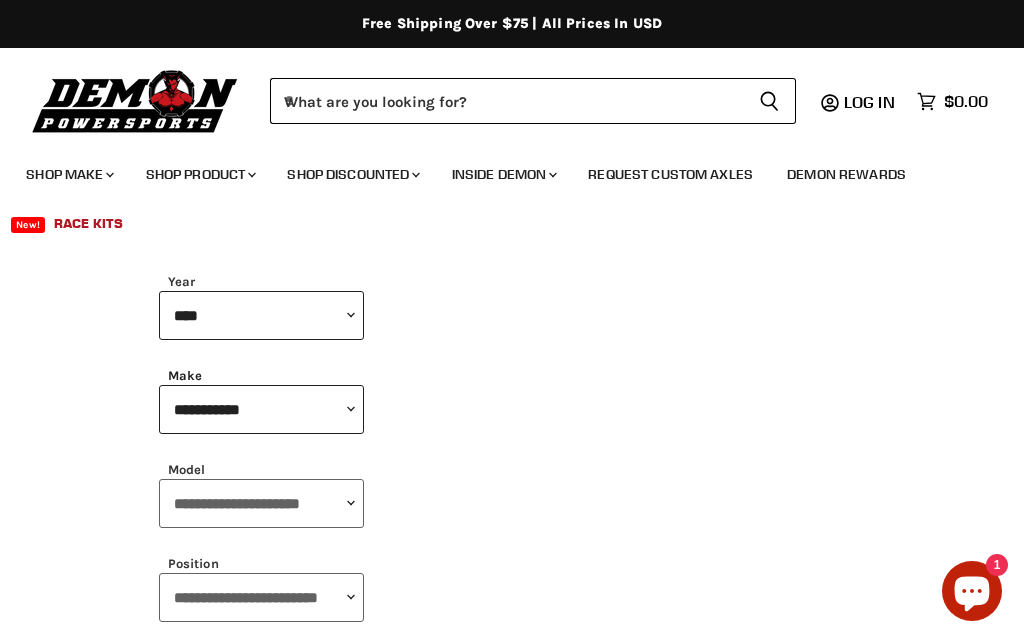 click on "**********" at bounding box center [261, 409] 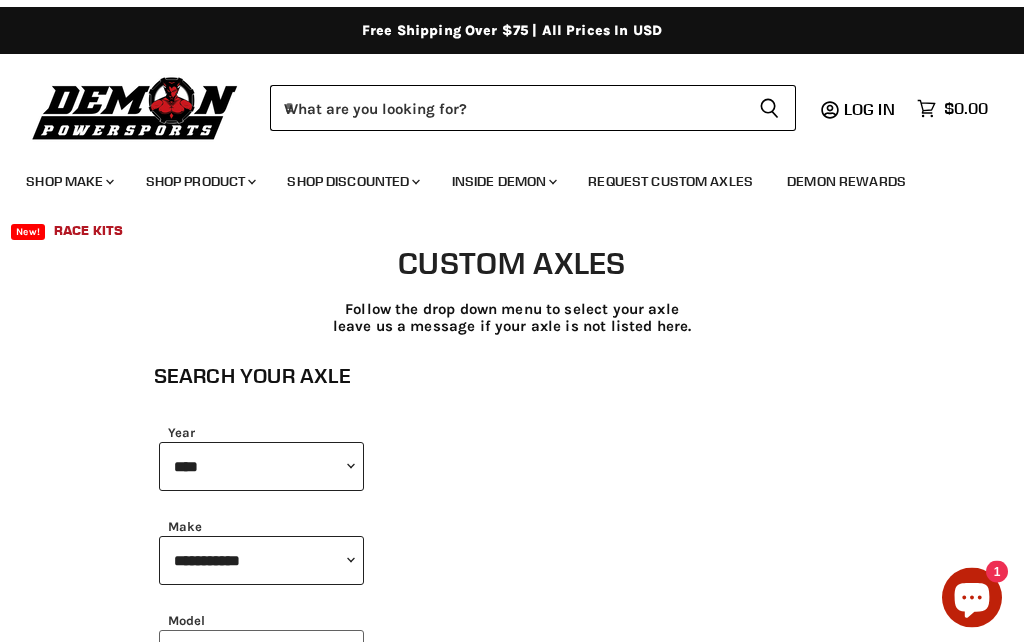 scroll, scrollTop: 0, scrollLeft: 0, axis: both 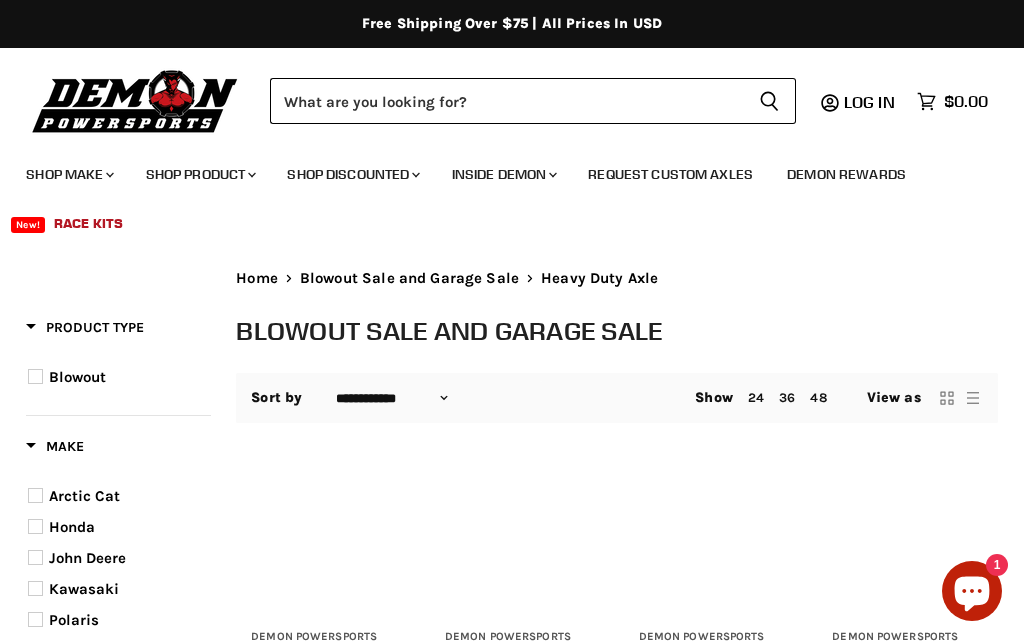 select on "**********" 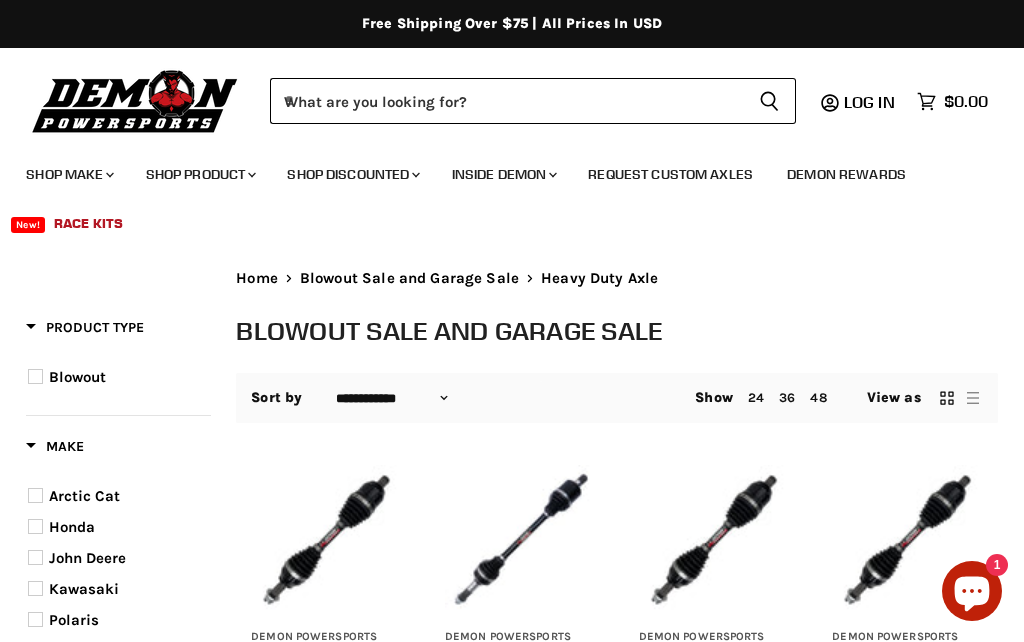 scroll, scrollTop: 0, scrollLeft: 0, axis: both 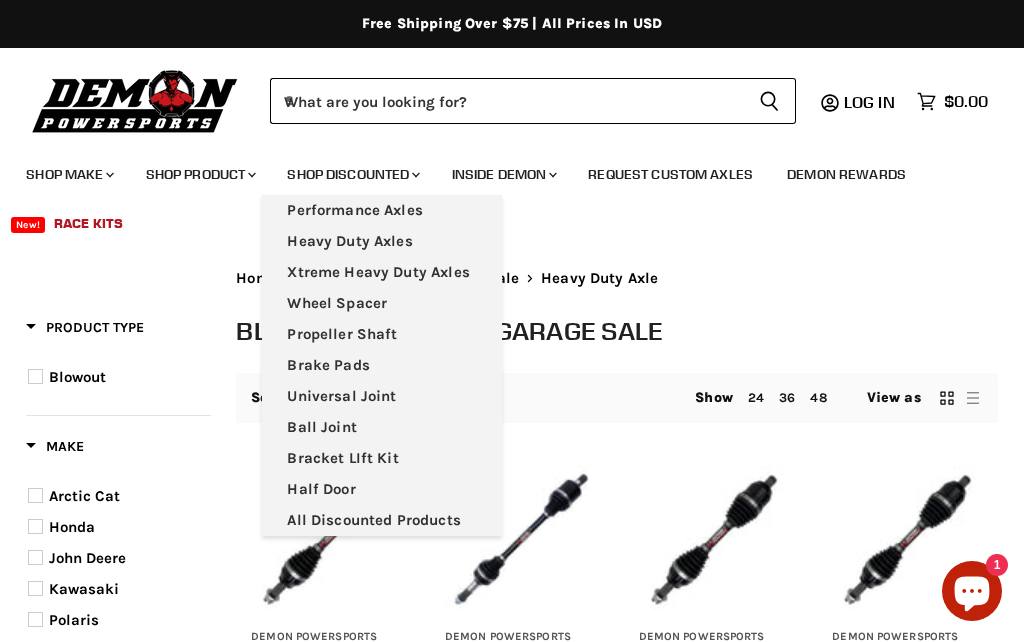 click on "Performance Axles" at bounding box center [382, 210] 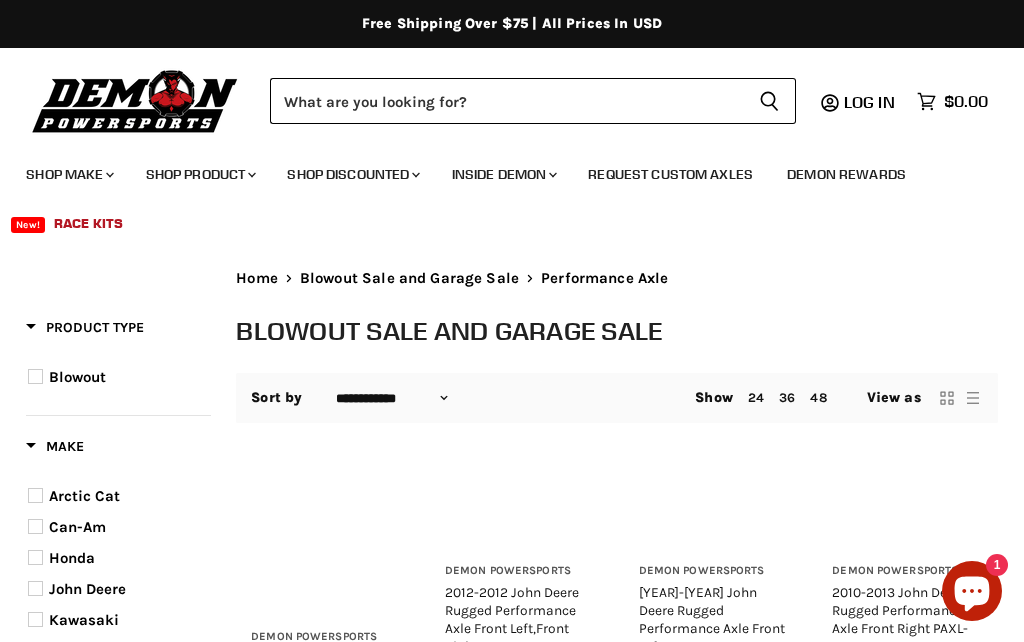 select on "**********" 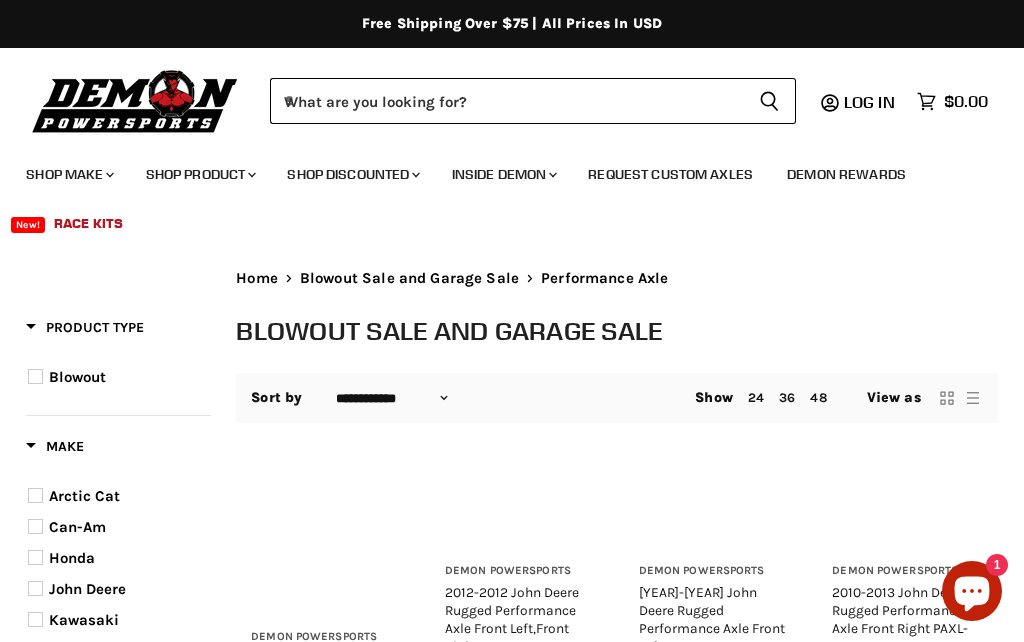 scroll, scrollTop: 0, scrollLeft: 0, axis: both 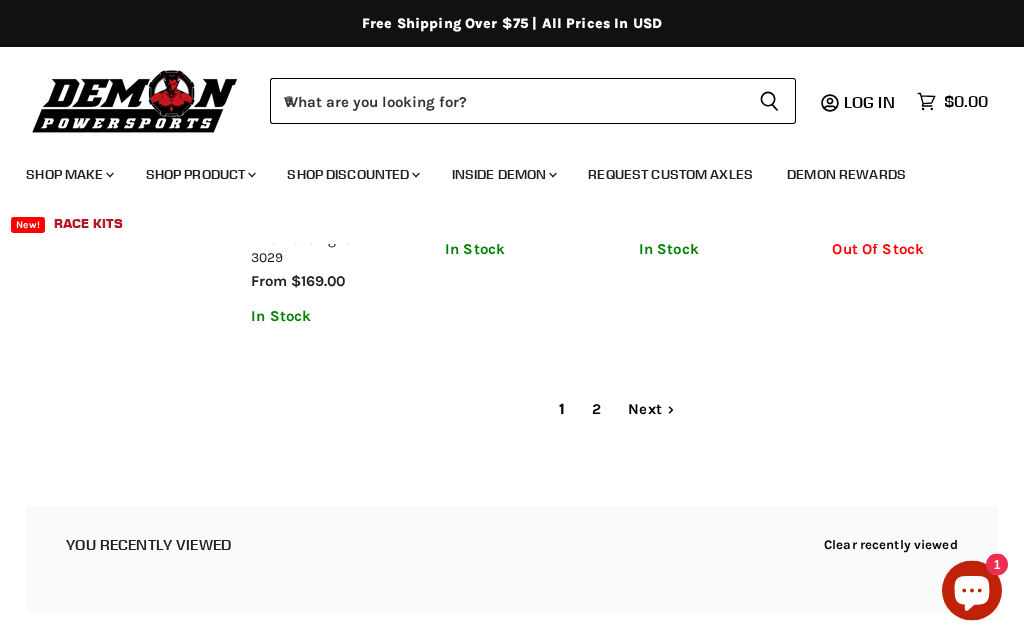 click on "Next" at bounding box center [651, 410] 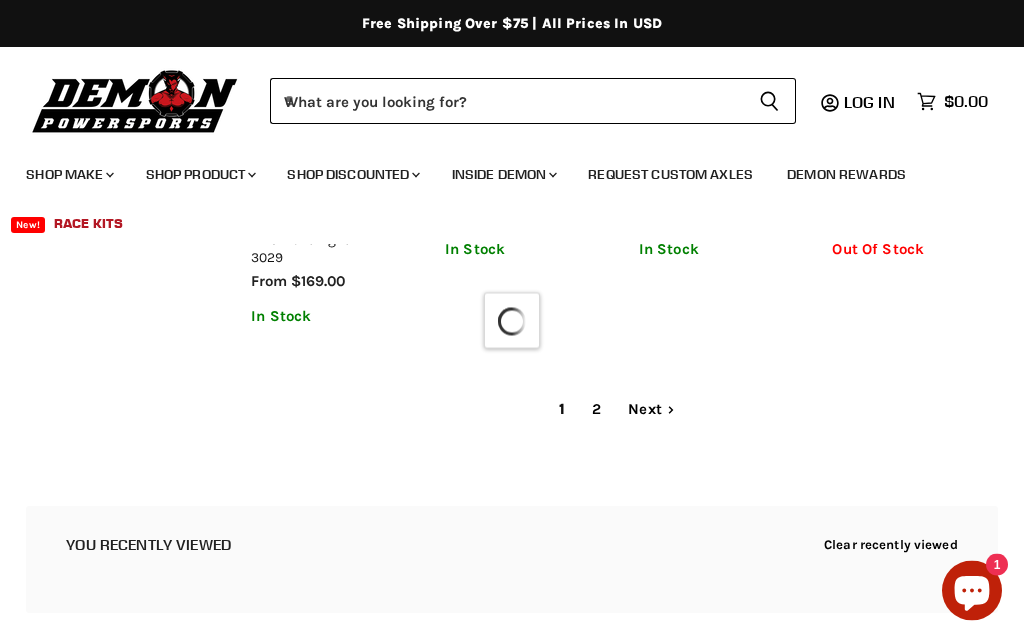 scroll, scrollTop: 1602, scrollLeft: 0, axis: vertical 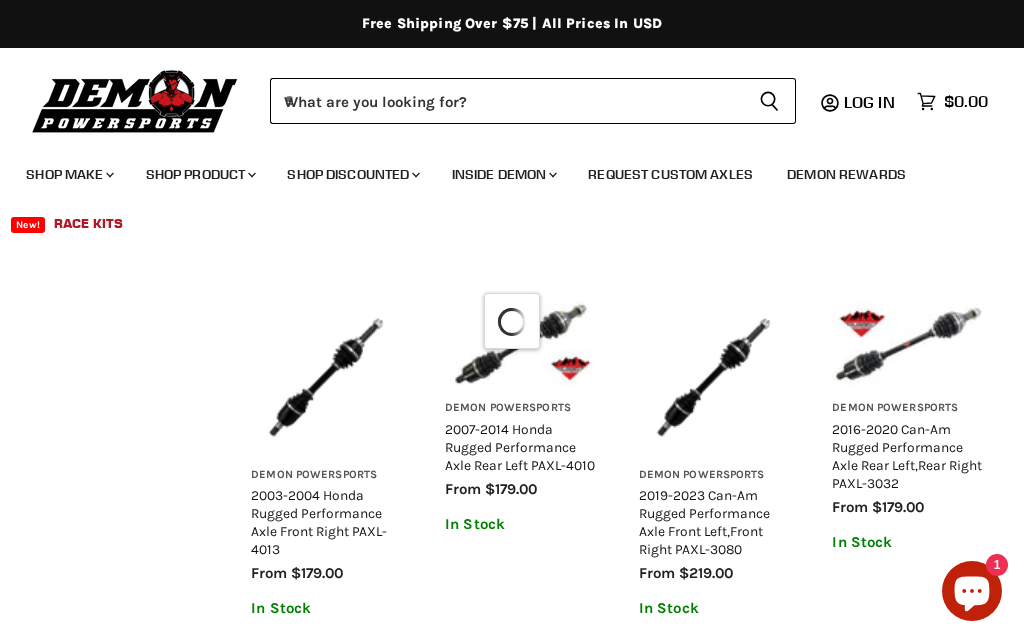 select on "**********" 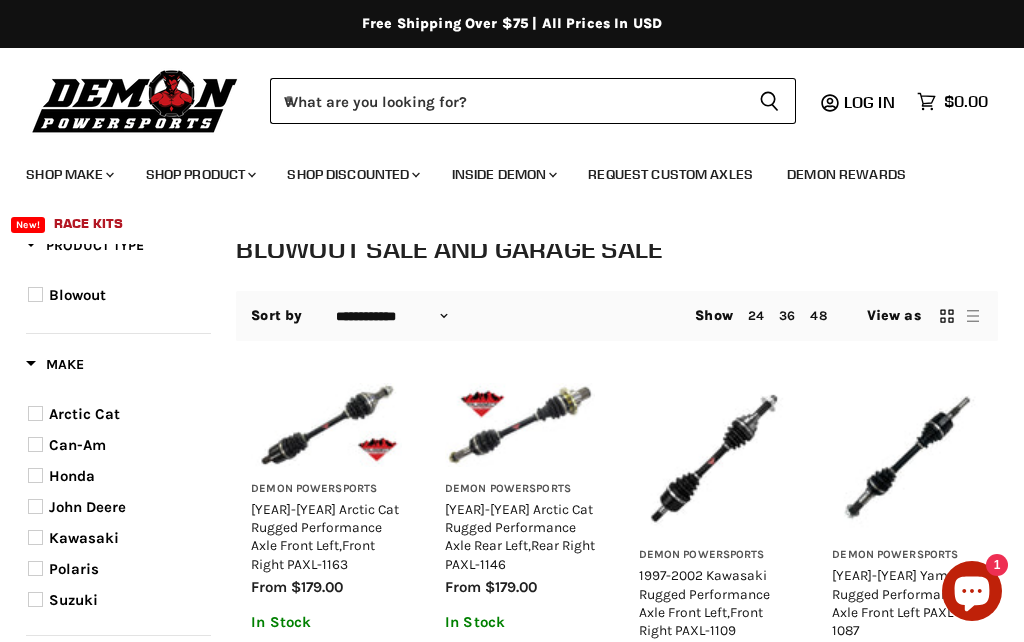 scroll, scrollTop: 0, scrollLeft: 0, axis: both 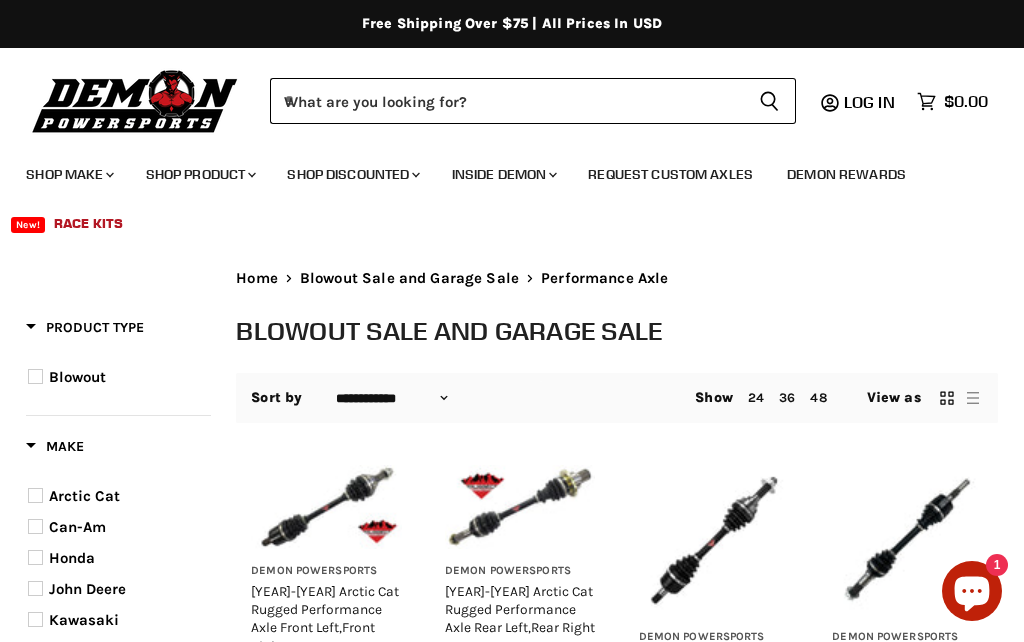 select on "**********" 